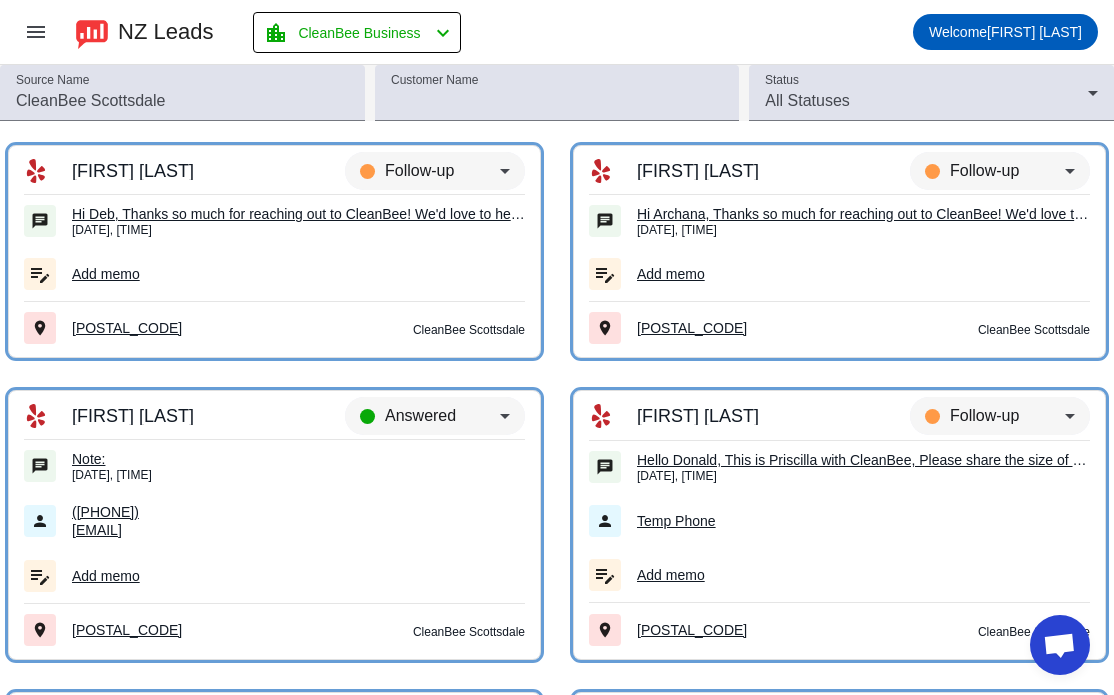 scroll, scrollTop: 0, scrollLeft: 0, axis: both 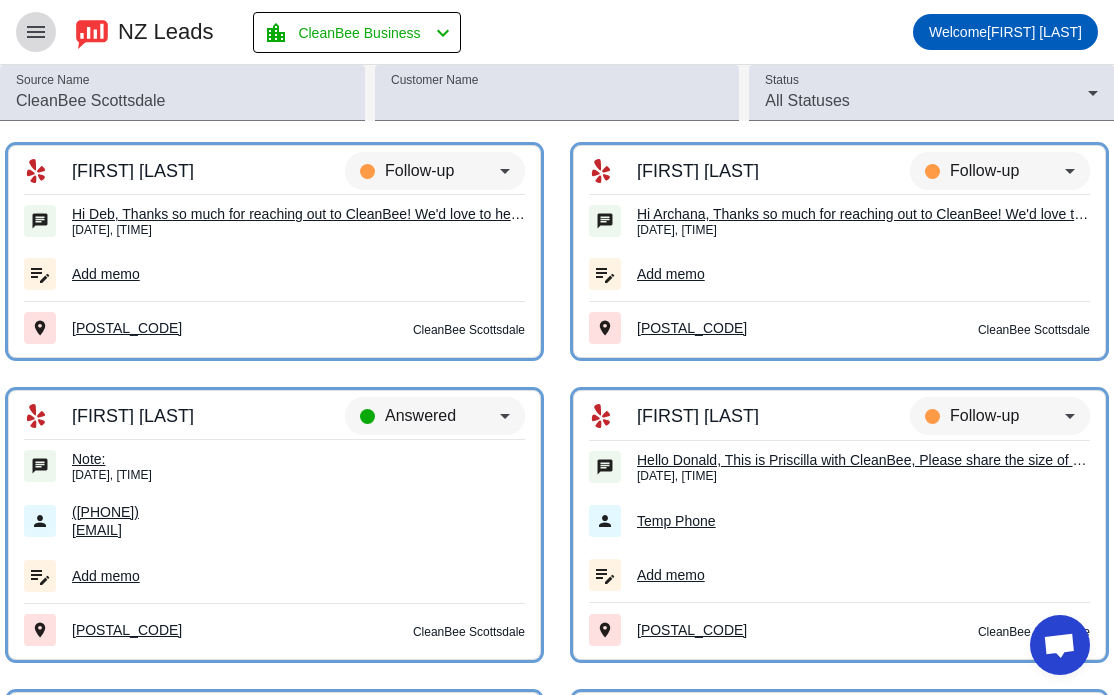 click on "menu" 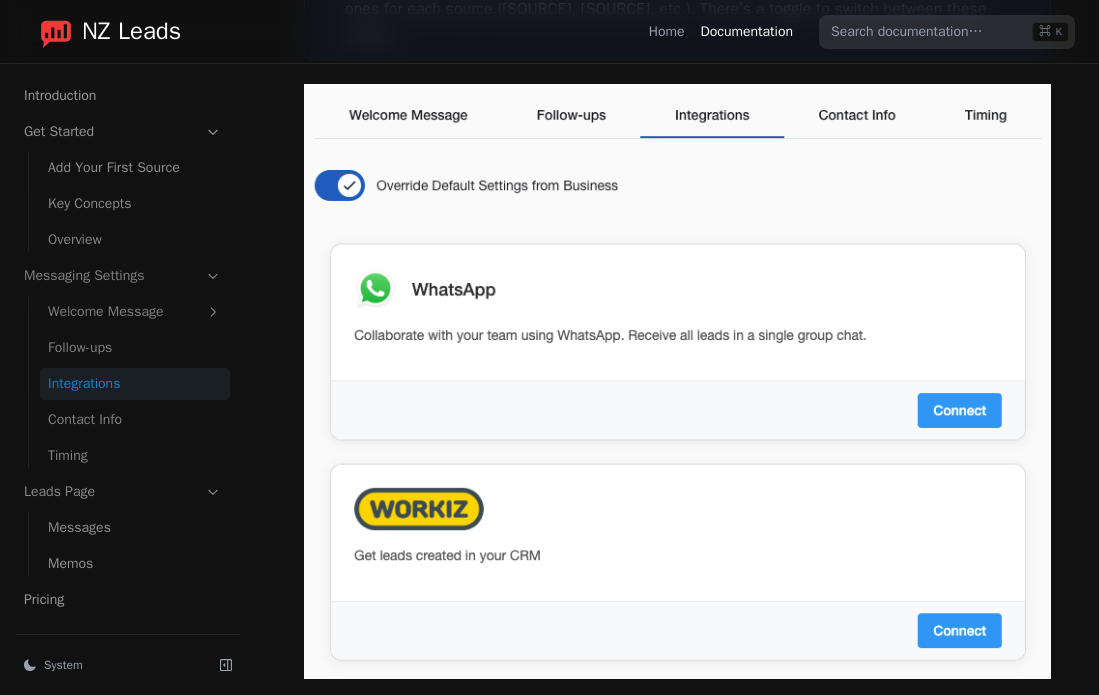 scroll, scrollTop: 329, scrollLeft: 0, axis: vertical 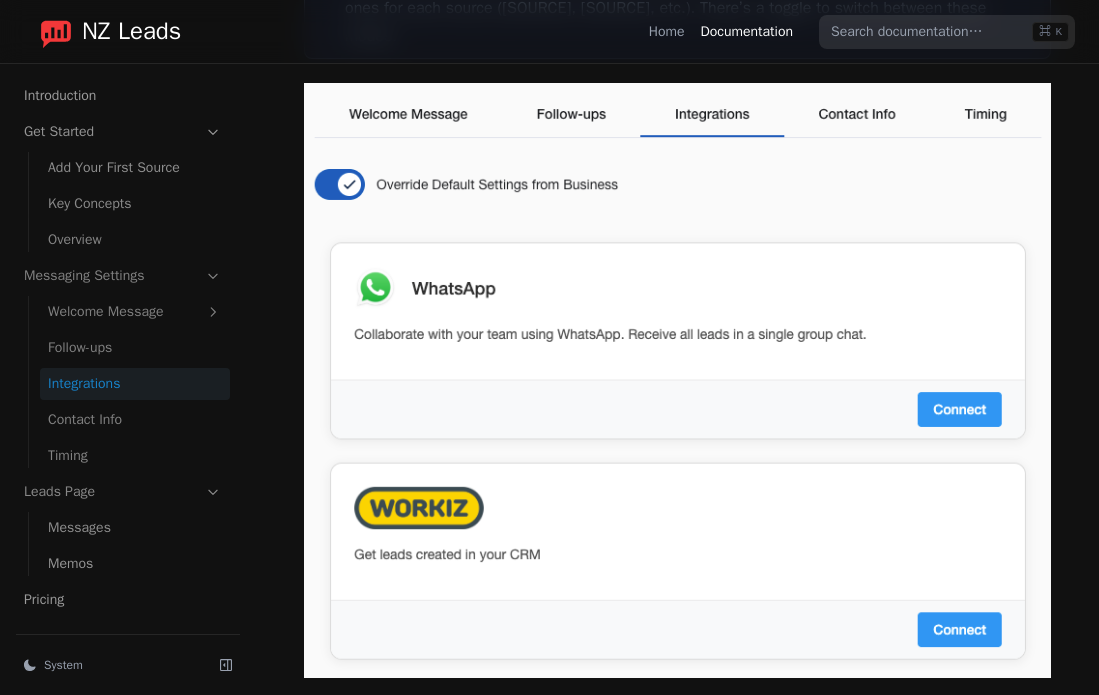 click on "Follow-ups" at bounding box center [135, 348] 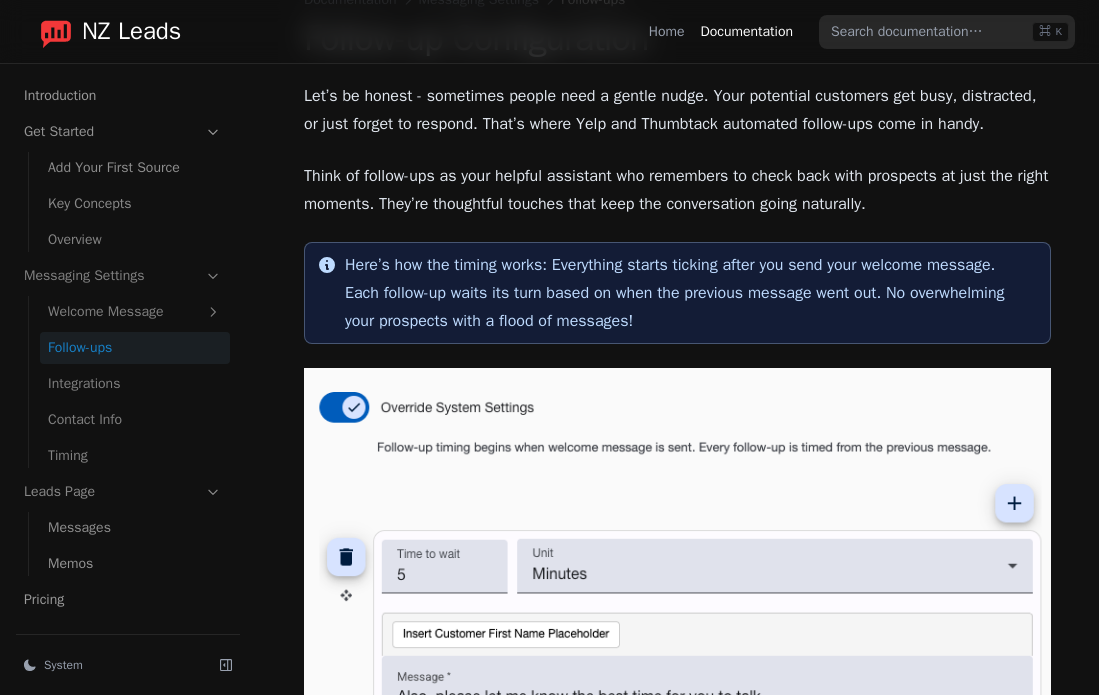 scroll, scrollTop: 99, scrollLeft: 0, axis: vertical 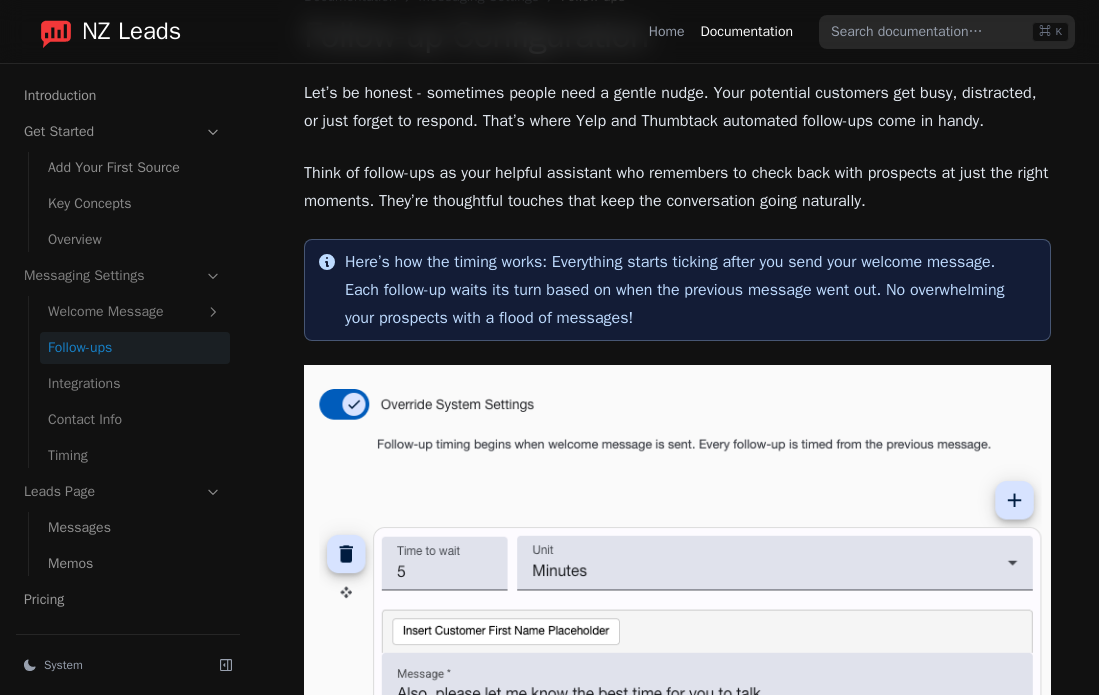 click on "Here’s how the timing works : Everything starts ticking after you send your welcome message. Each follow-up waits
its turn based on when the previous message went out. No overwhelming your prospects with a flood of messages!" at bounding box center (689, 290) 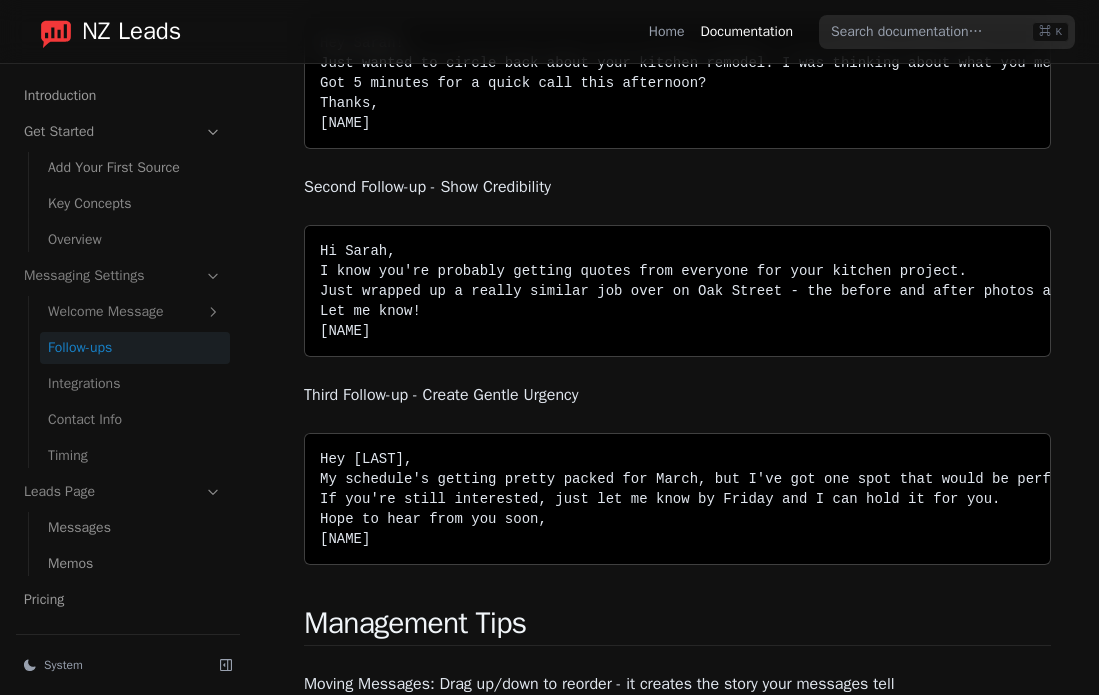 scroll, scrollTop: 2796, scrollLeft: 0, axis: vertical 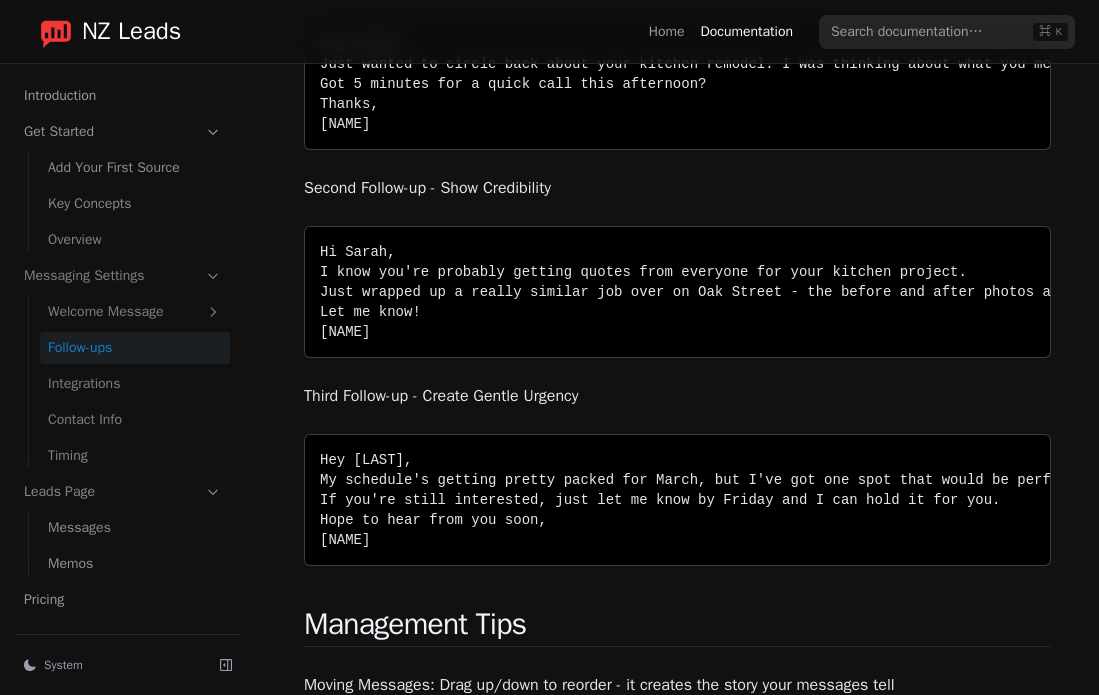 click on "Contact Info" at bounding box center [135, 420] 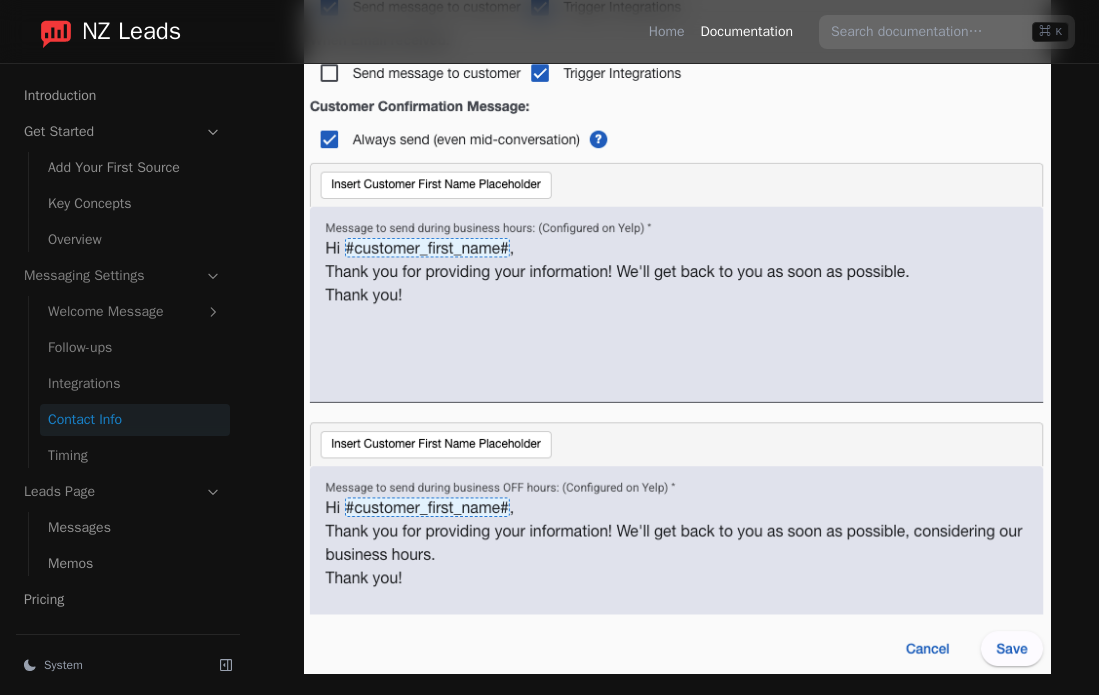 scroll, scrollTop: 521, scrollLeft: 0, axis: vertical 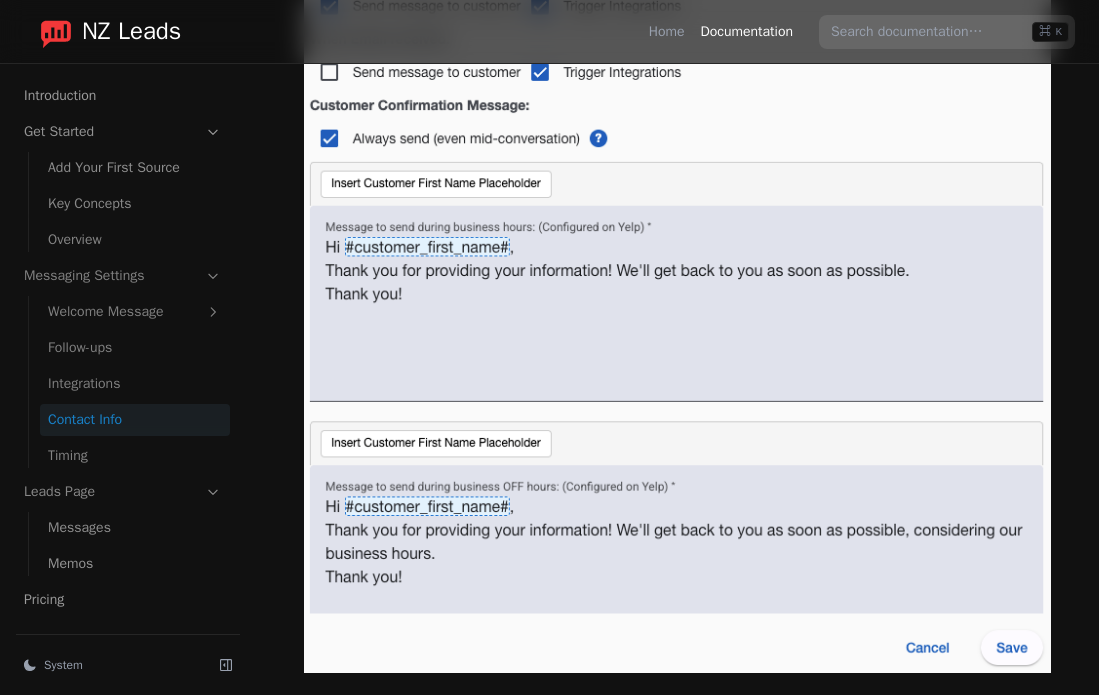 click on "Timing" at bounding box center [135, 456] 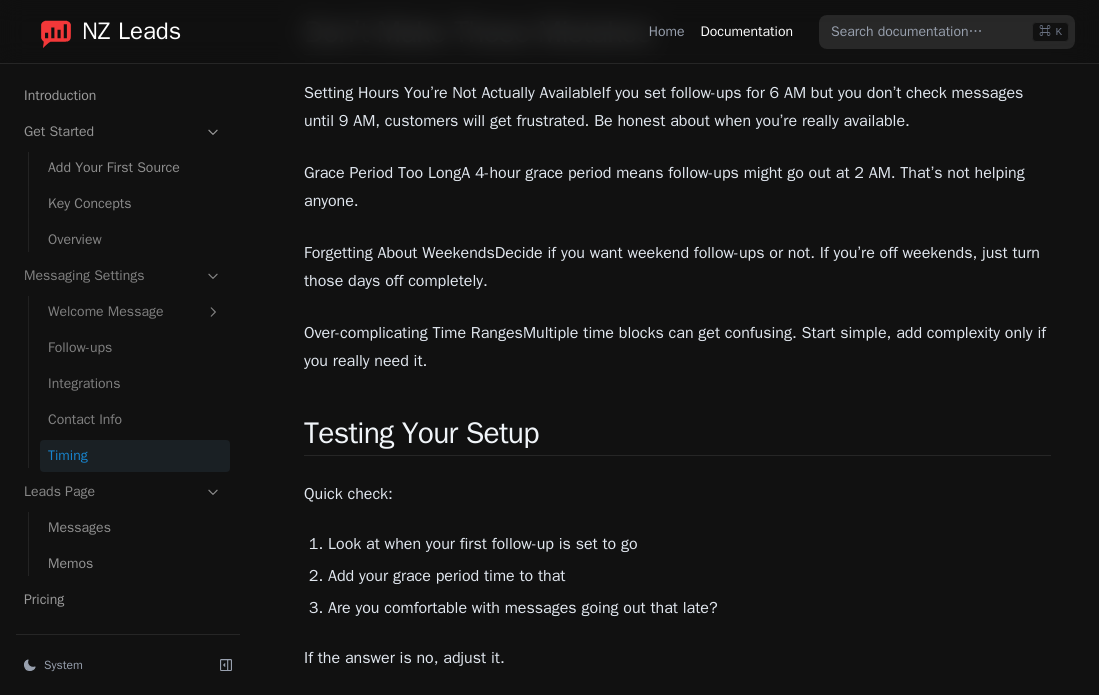 scroll, scrollTop: 5079, scrollLeft: 0, axis: vertical 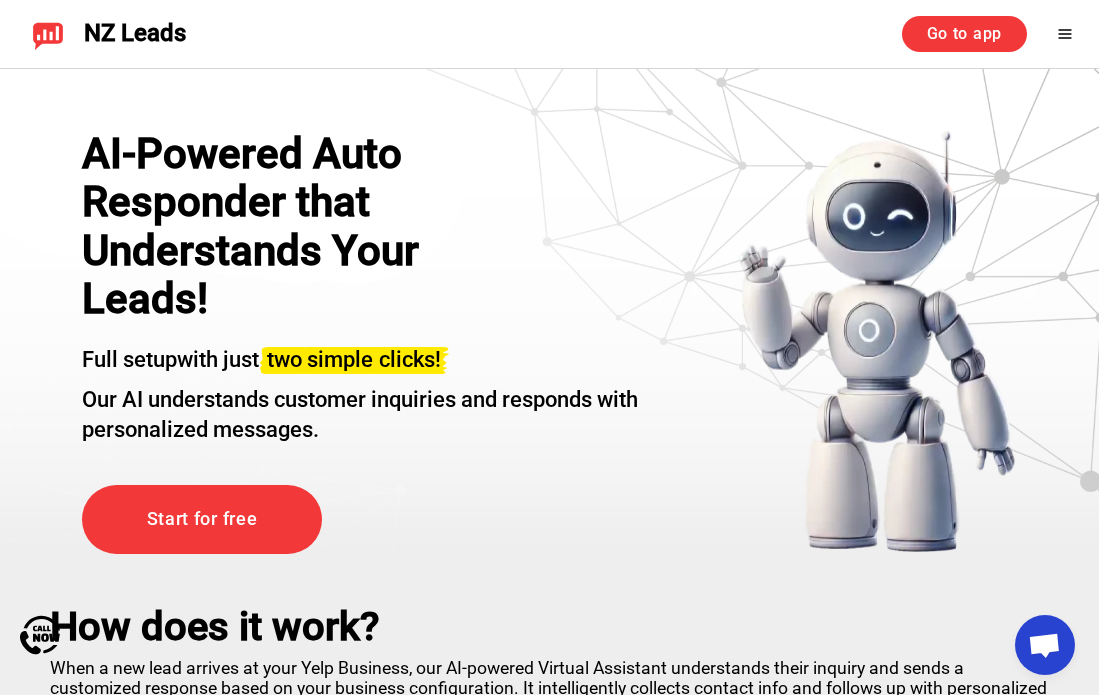 click 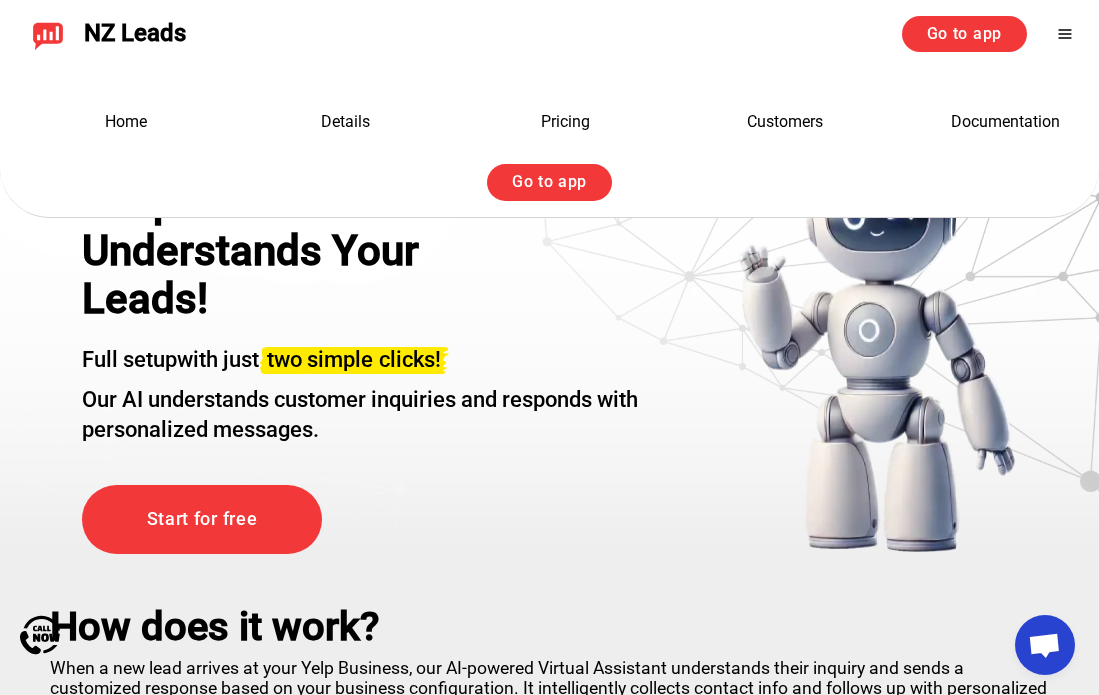 click on "Full setup  with just   two simple clicks!" at bounding box center [378, 360] 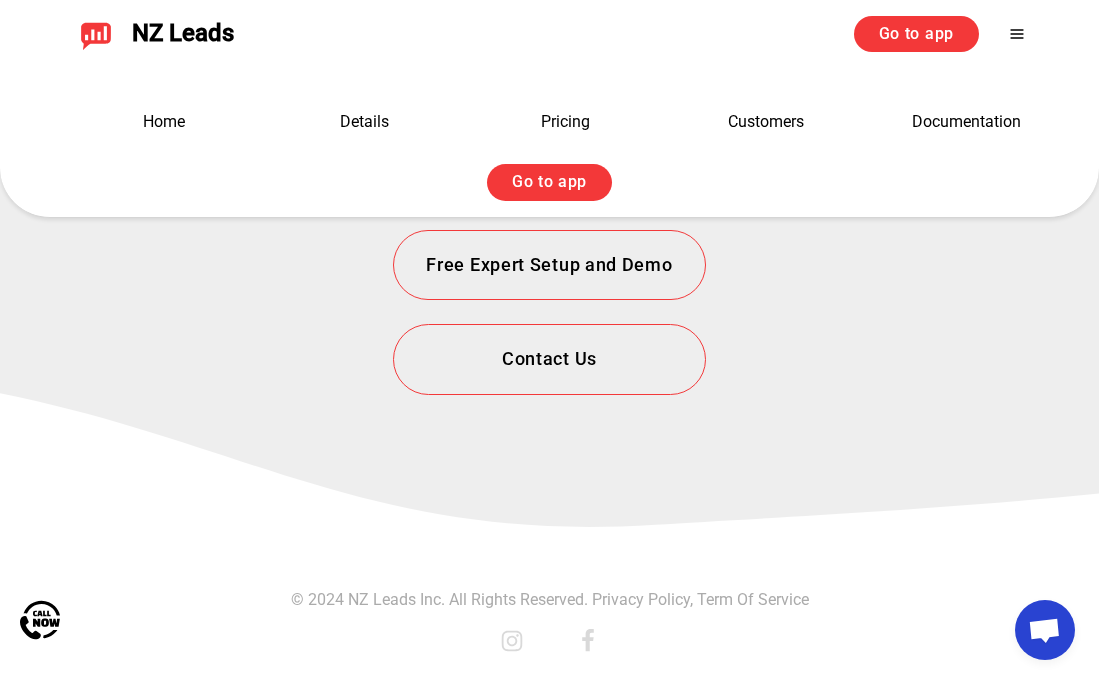 scroll, scrollTop: 5773, scrollLeft: 0, axis: vertical 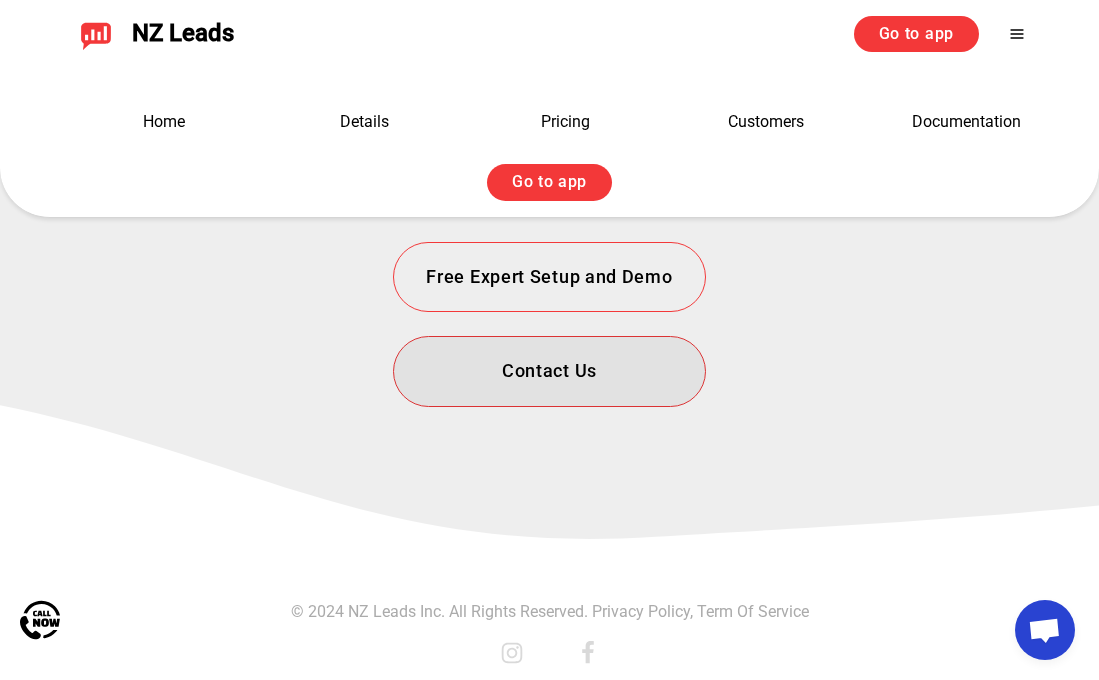 click on "Contact Us" at bounding box center (549, 371) 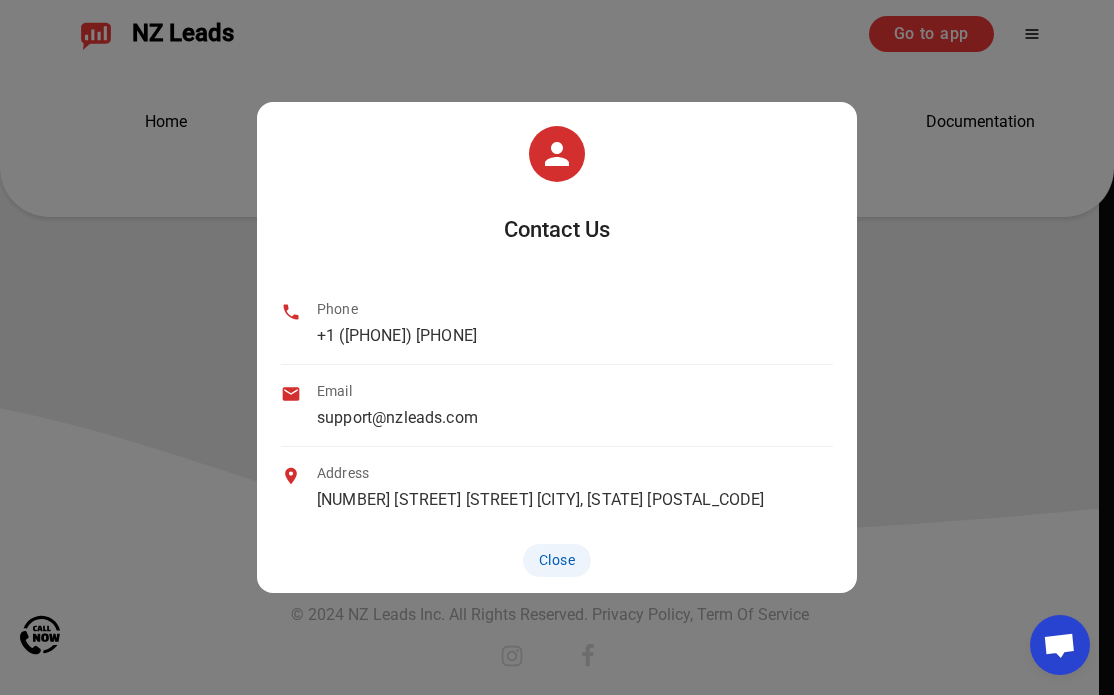 click on "Close" at bounding box center (557, 560) 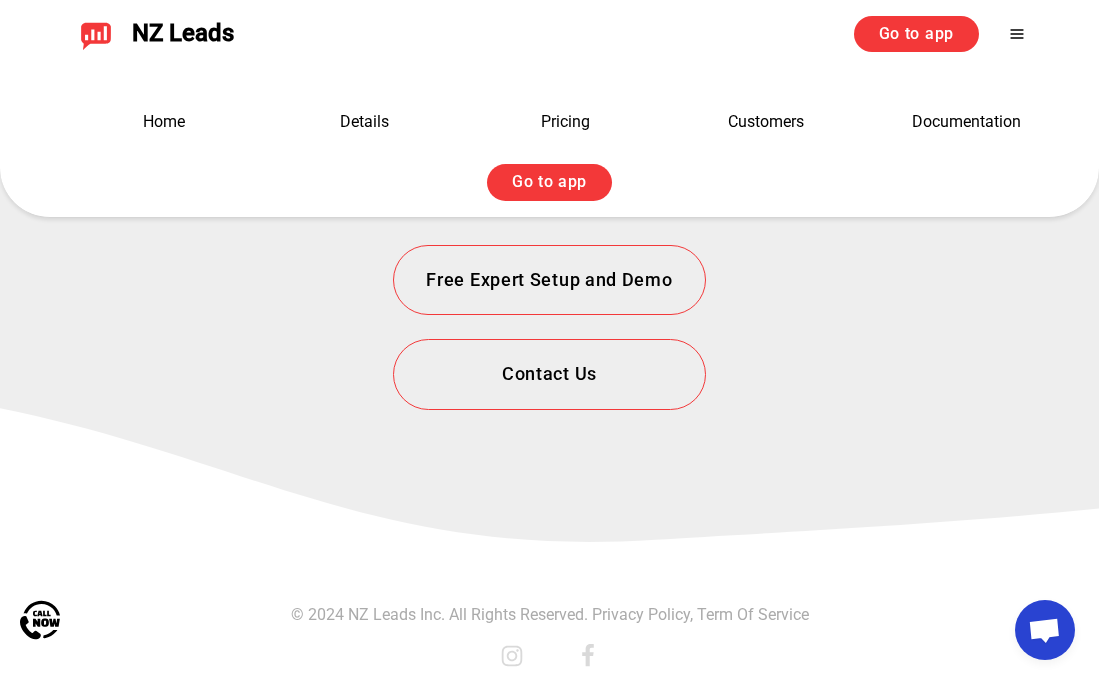 scroll, scrollTop: 5785, scrollLeft: 0, axis: vertical 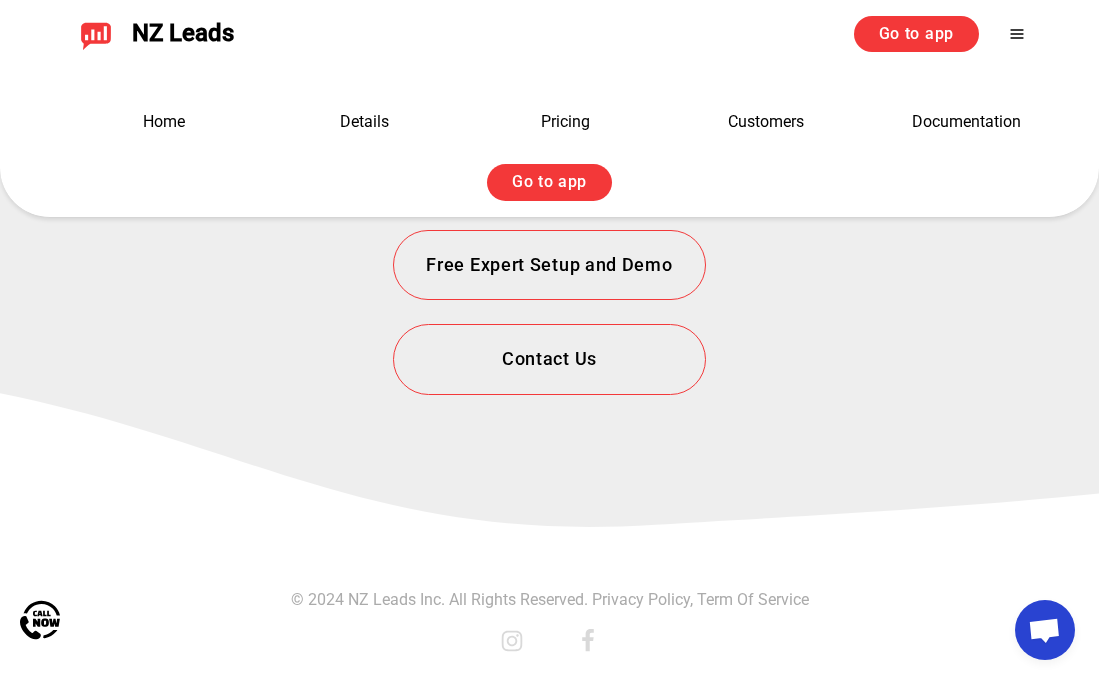 click 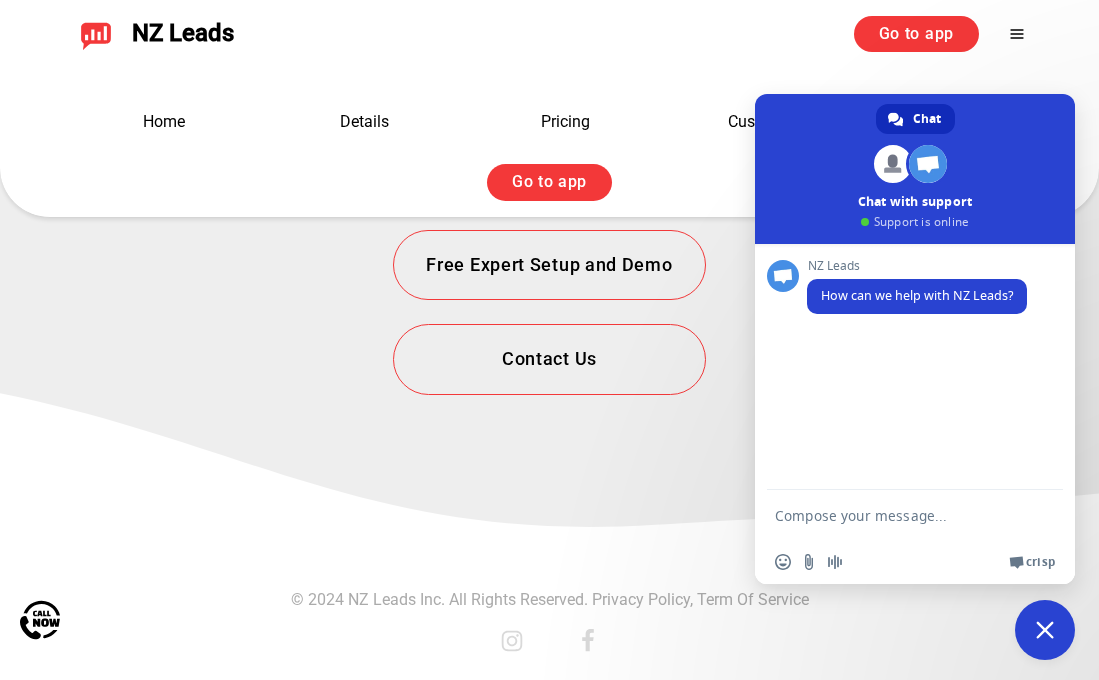 scroll, scrollTop: 0, scrollLeft: 0, axis: both 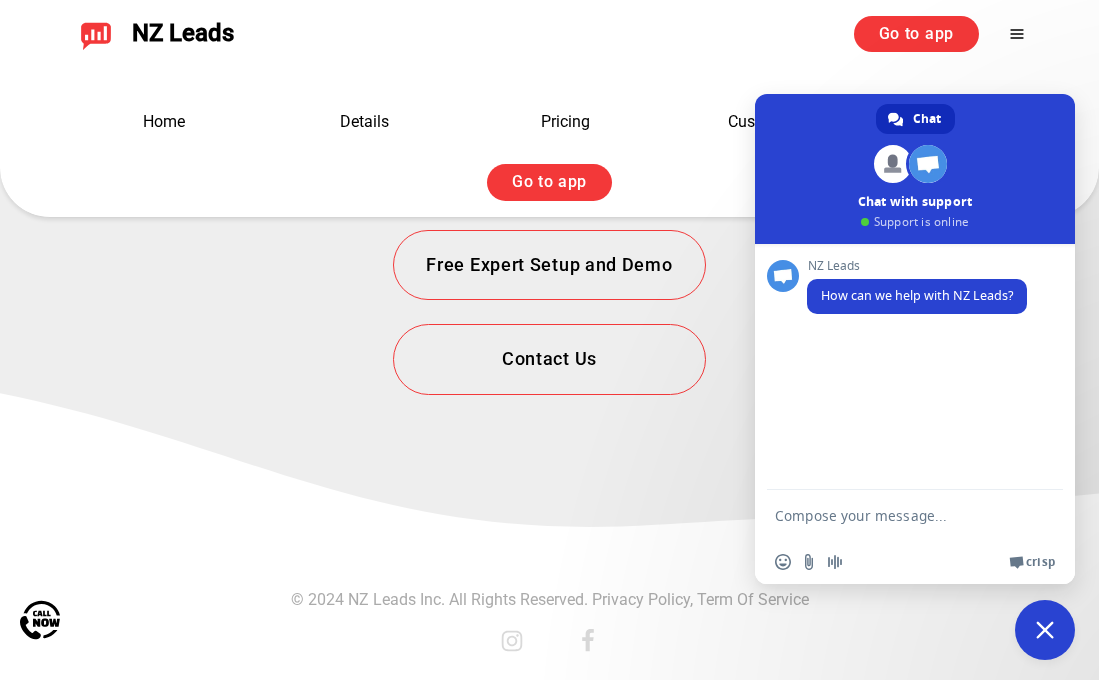 click at bounding box center [895, 515] 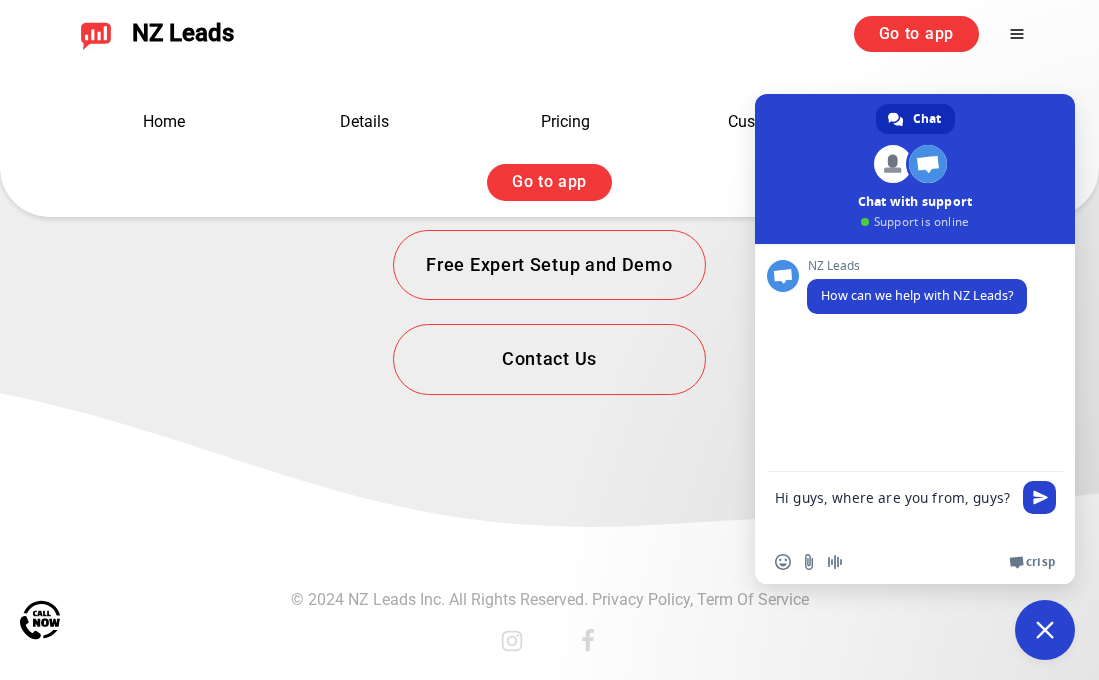 click on "Hi guys, where are you from, guys?" at bounding box center [895, 506] 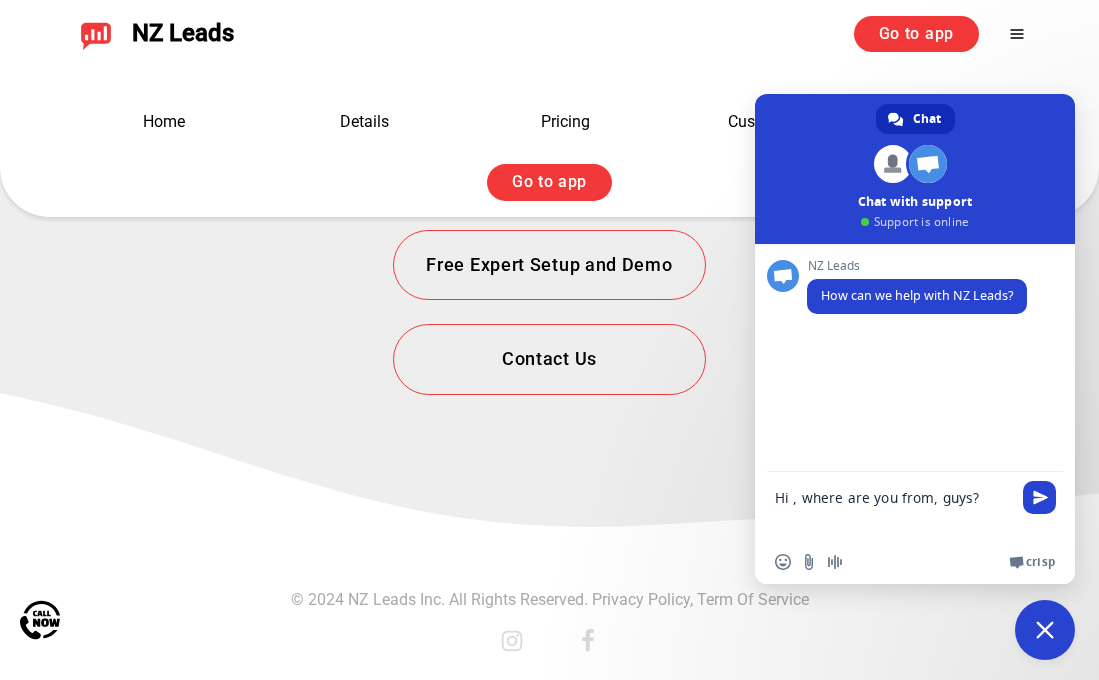 type on "Hi, where are you from, guys?" 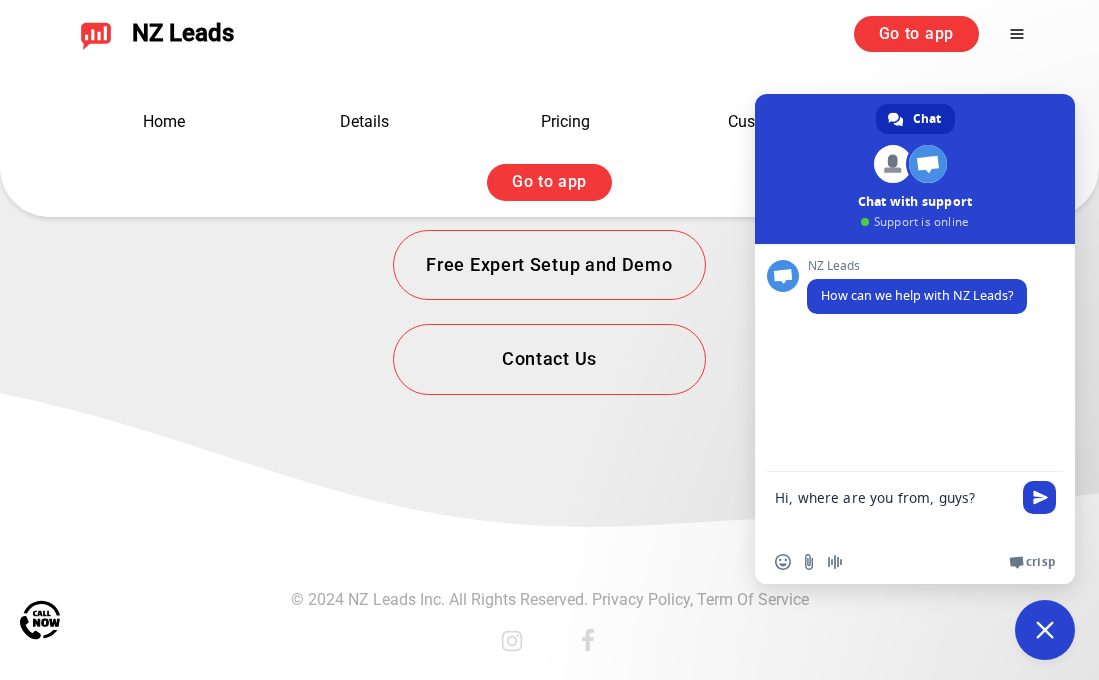 type 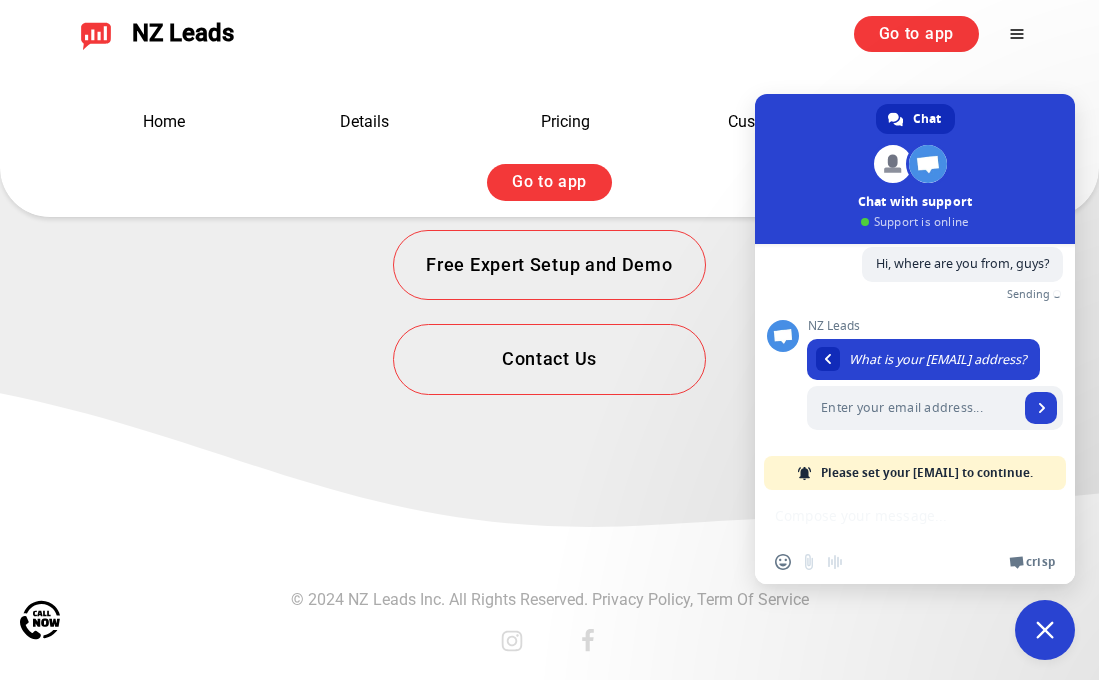 scroll, scrollTop: 96, scrollLeft: 0, axis: vertical 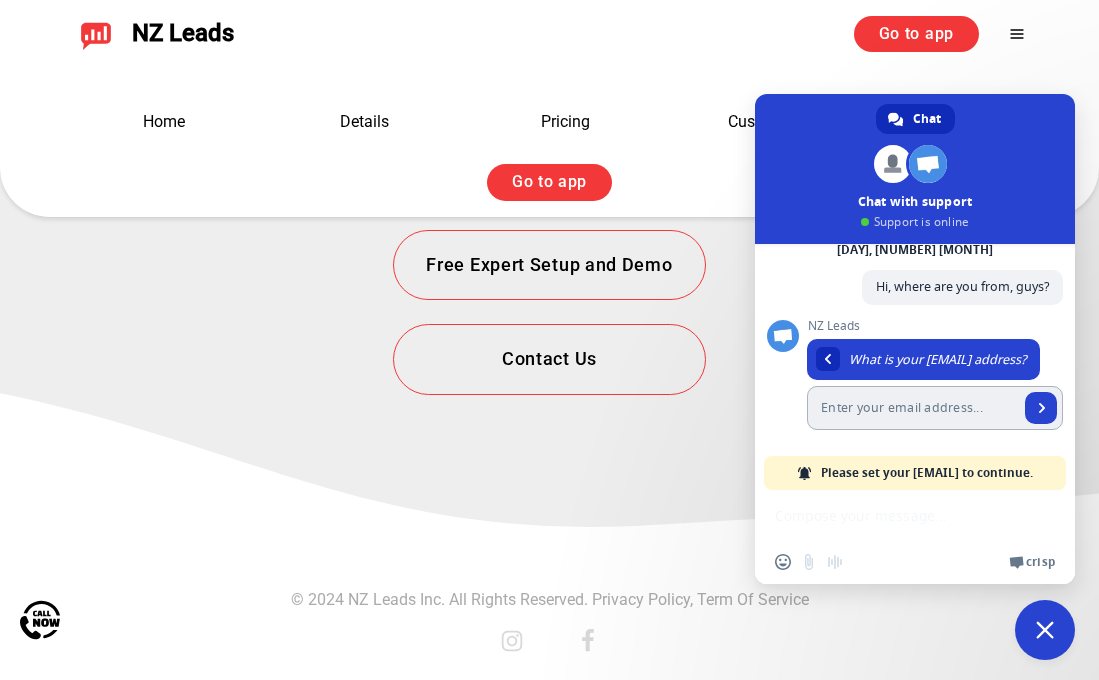 click at bounding box center (913, 408) 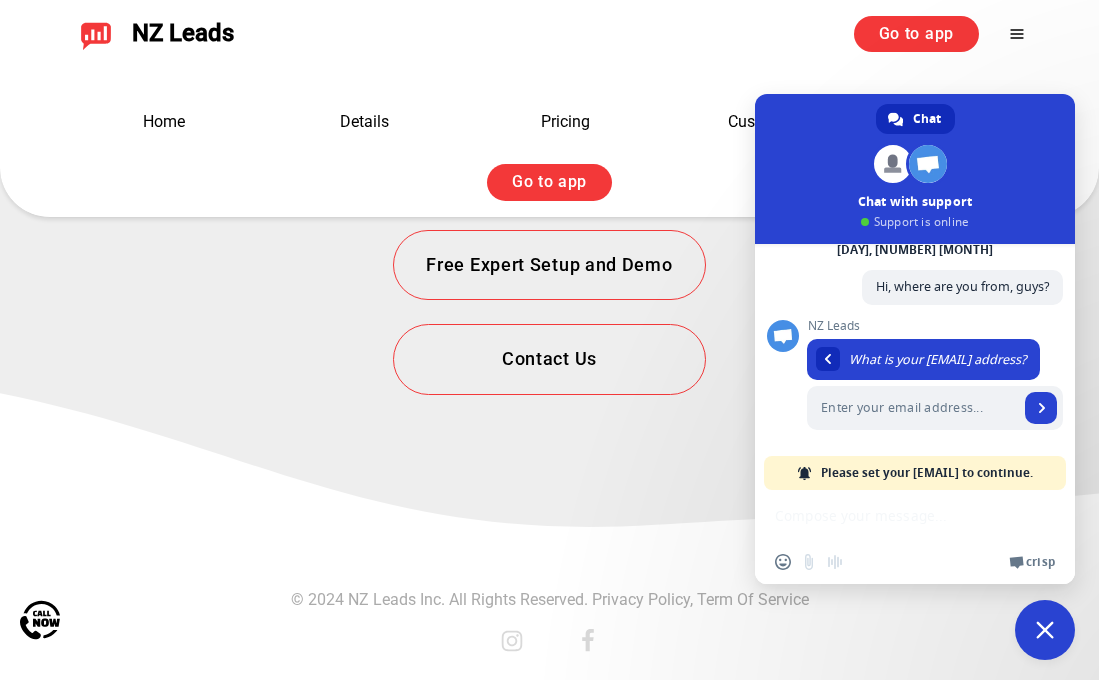 type on "marat.shaidulatov@gmail.com" 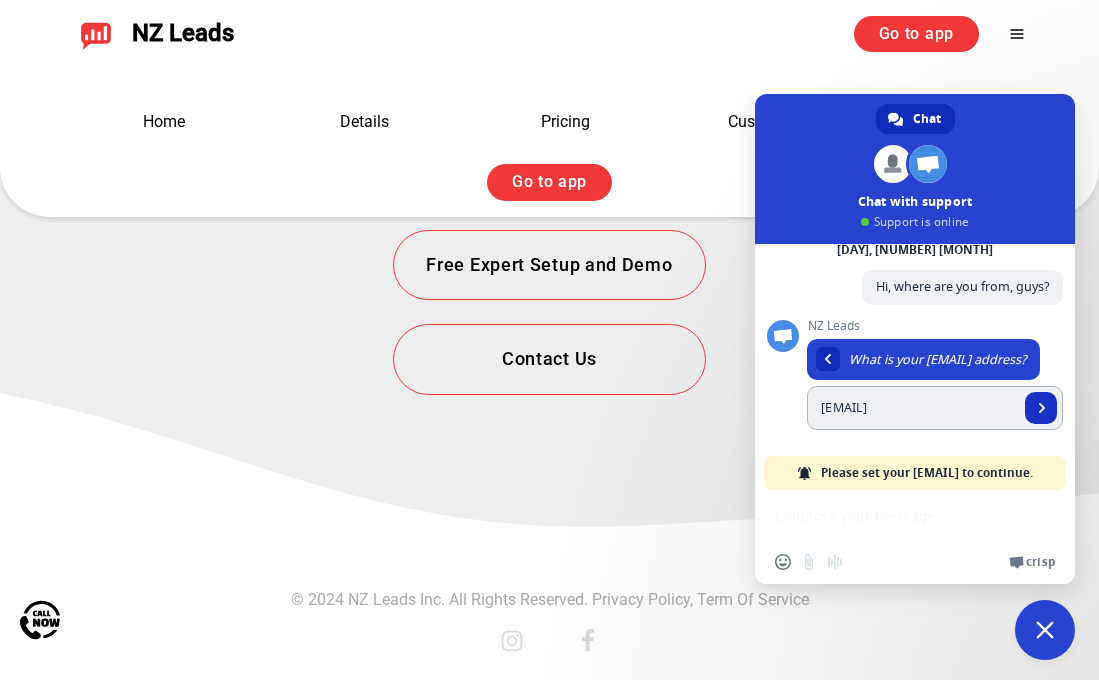 click at bounding box center [1041, 408] 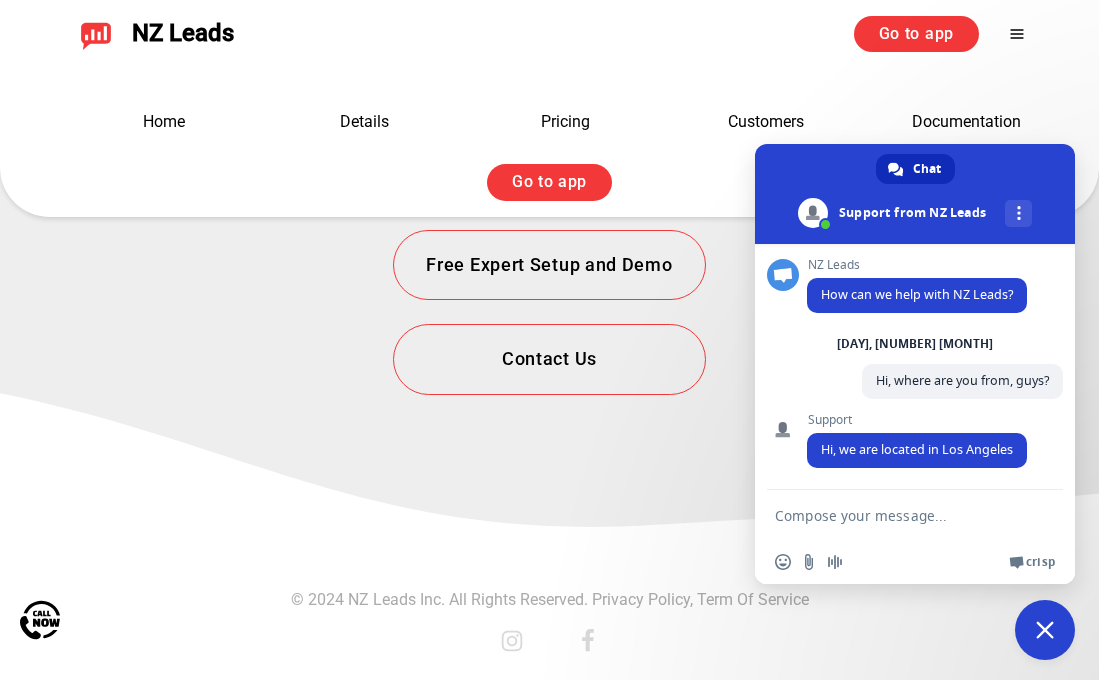 scroll, scrollTop: 2, scrollLeft: 0, axis: vertical 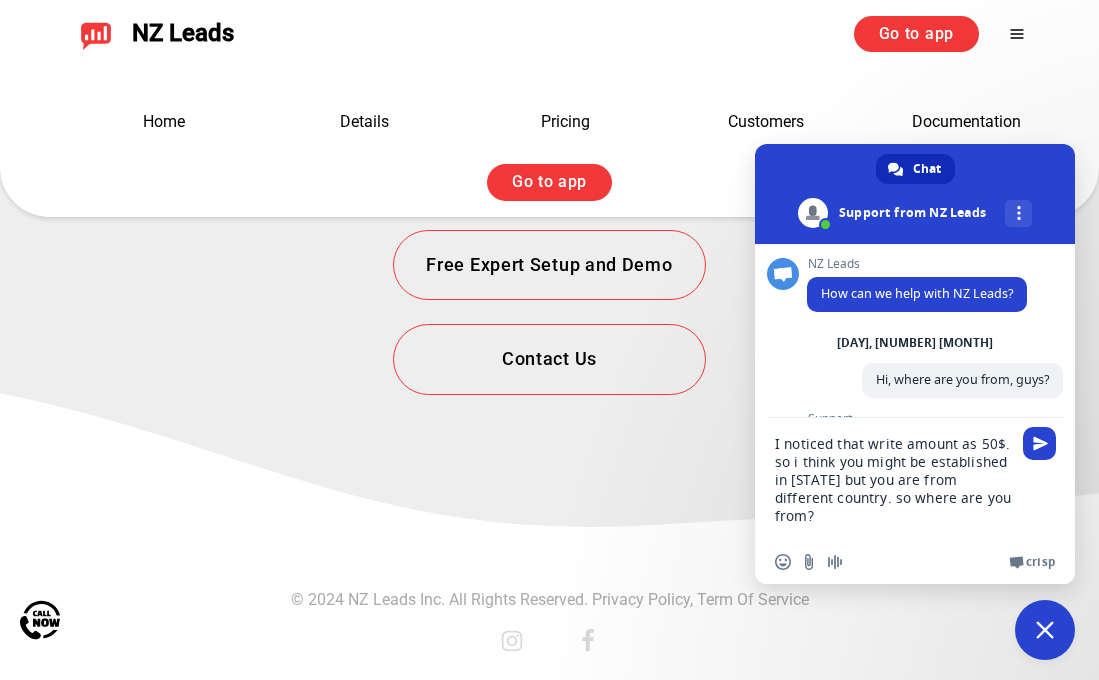 type on "I noticed that write amount as 50$. so i think you might be established in US but you are from different country. so where are you from? )" 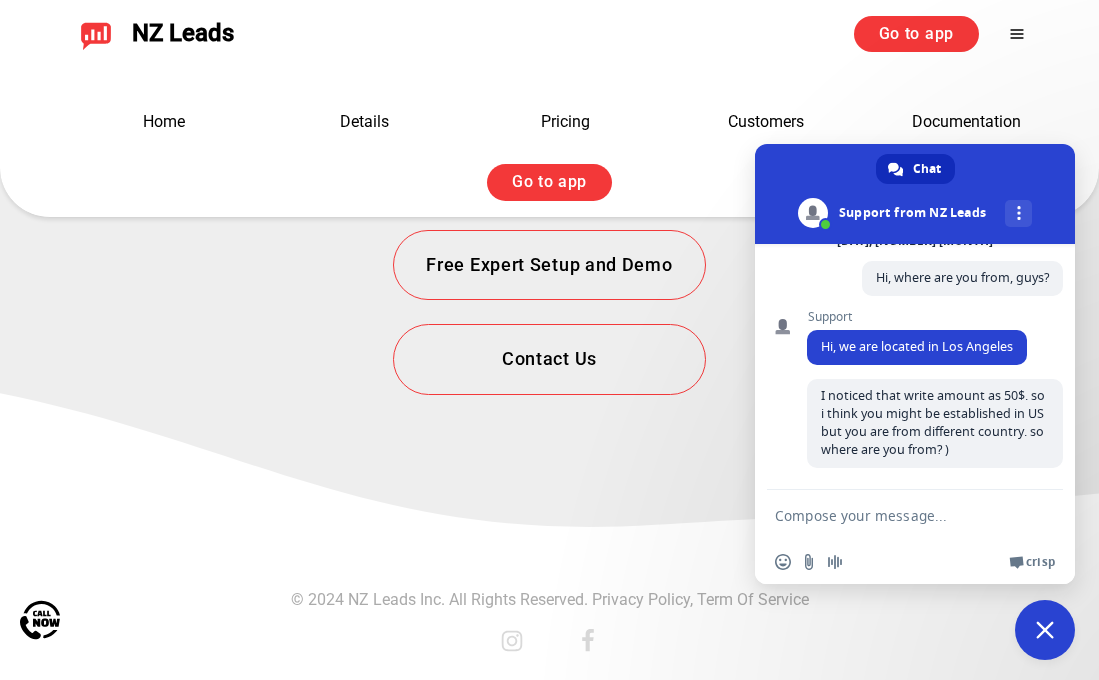 scroll, scrollTop: 107, scrollLeft: 0, axis: vertical 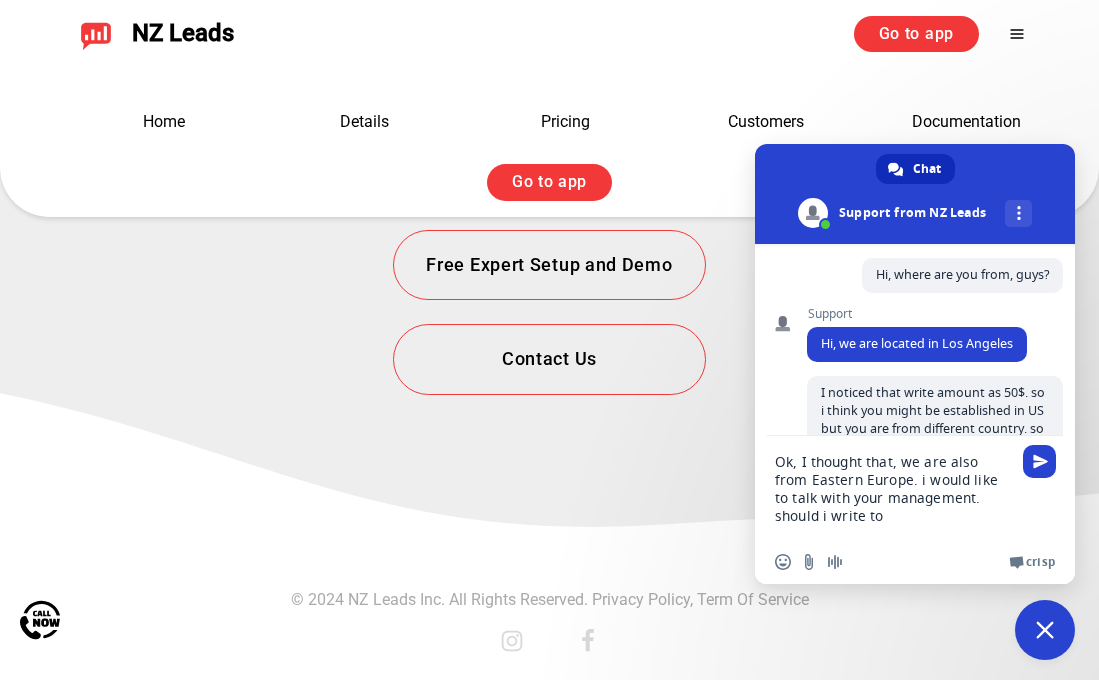type on "Ok, I thought that, we are also from Eastern [GEOGRAPHY]. i would like to talk with your management. should i write to [EMAIL] or you have other address?" 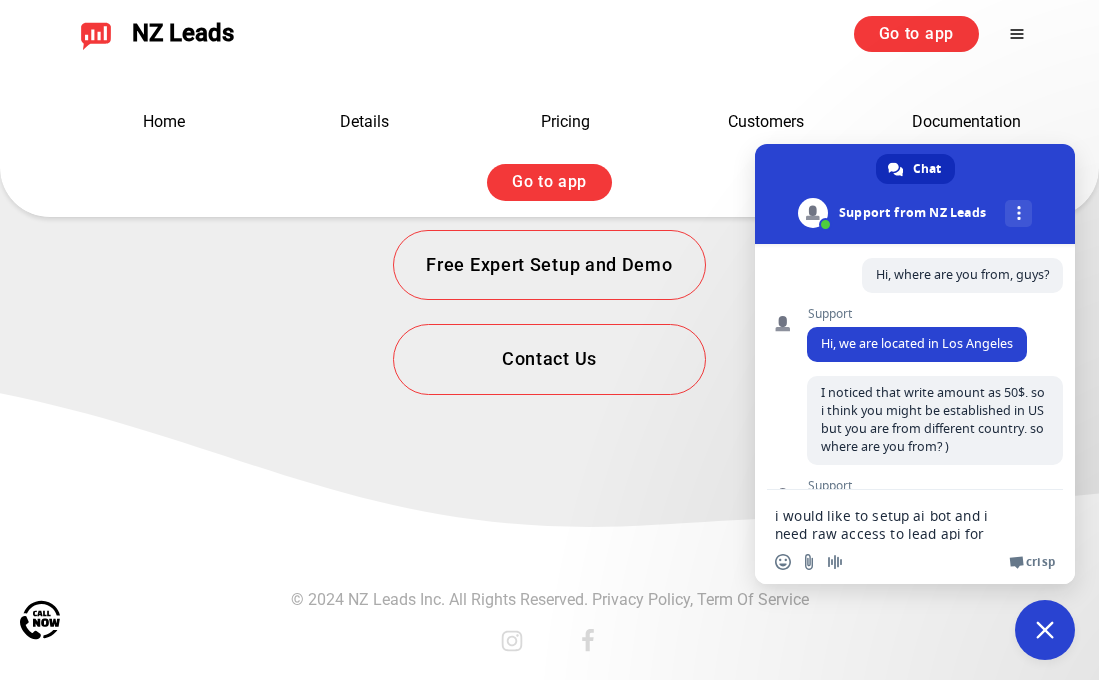 type on "i would like to setup ai bot and i need "raw" access to lead api for analytics." 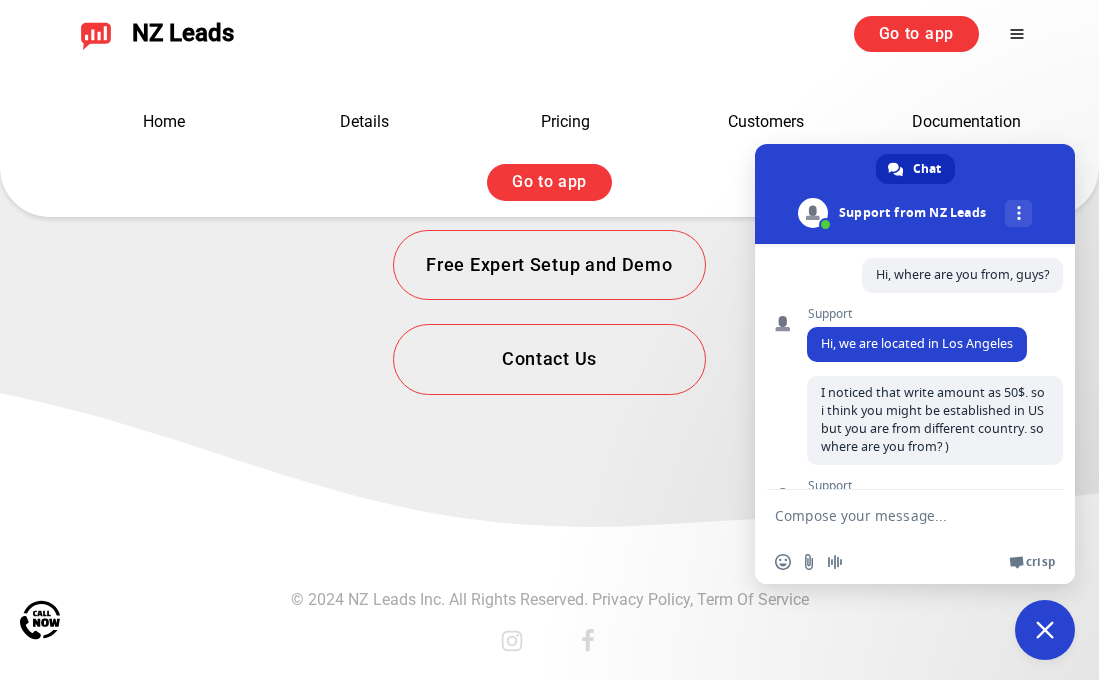 type on "so i think it is both." 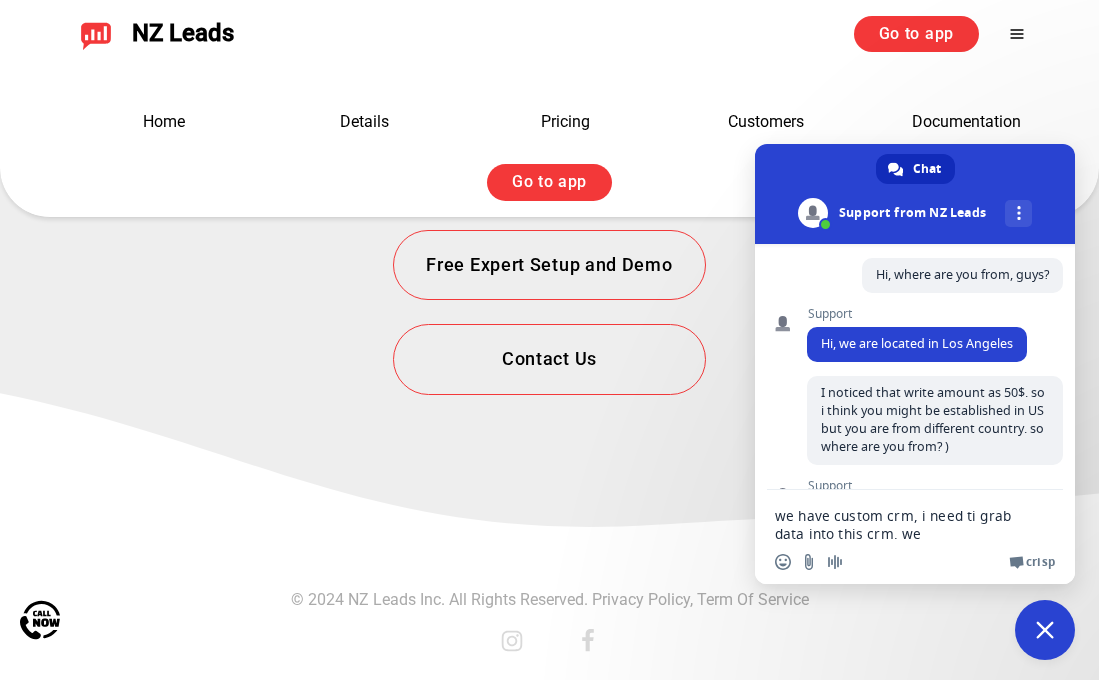 type on "we have custom crm, i need ti grab data into this crm. we aggregate customer data incl. sms/email" 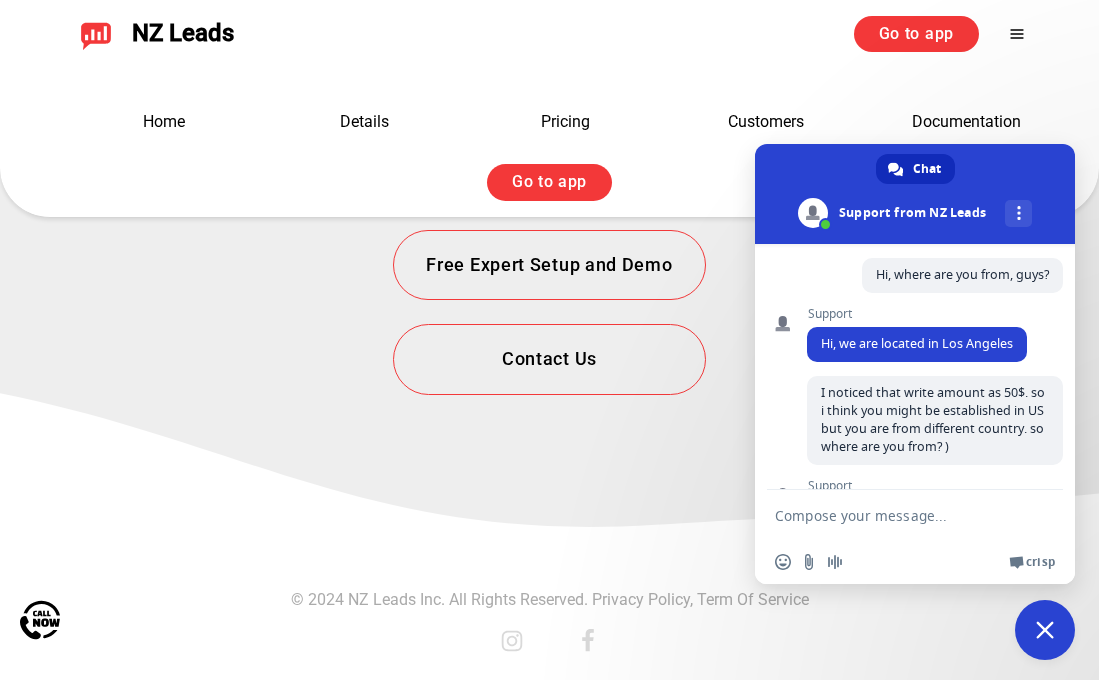 type on "so we just need access - everything else we can" 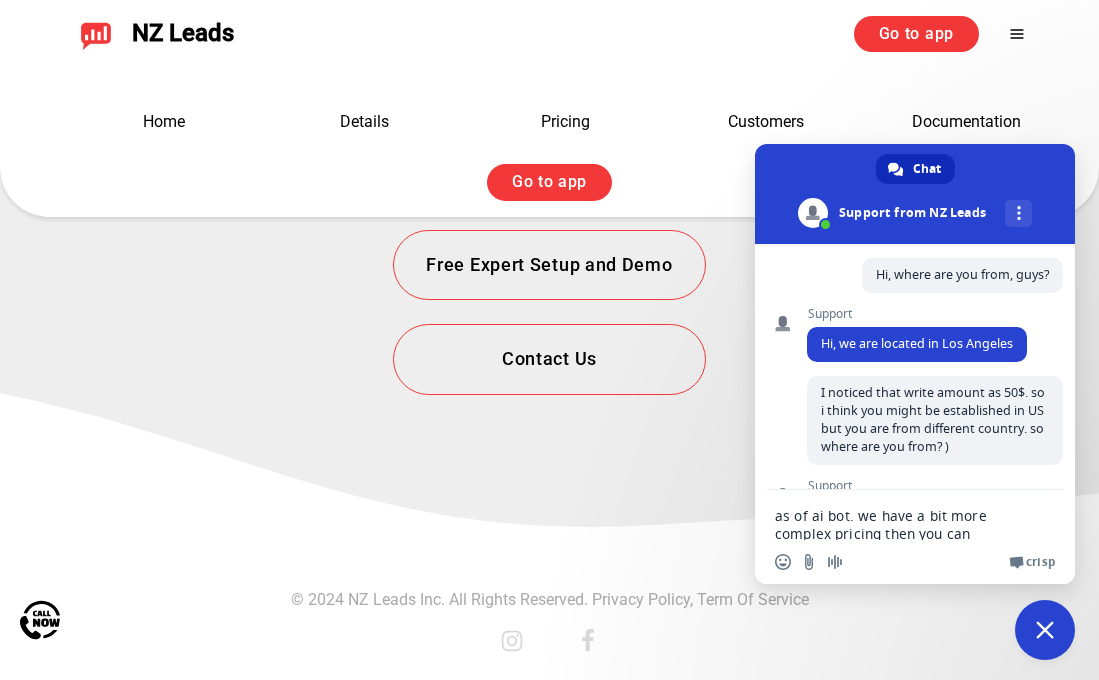 type on "as of ai bot. we have a bit more complex pricing then you can expect. i will gather data and send" 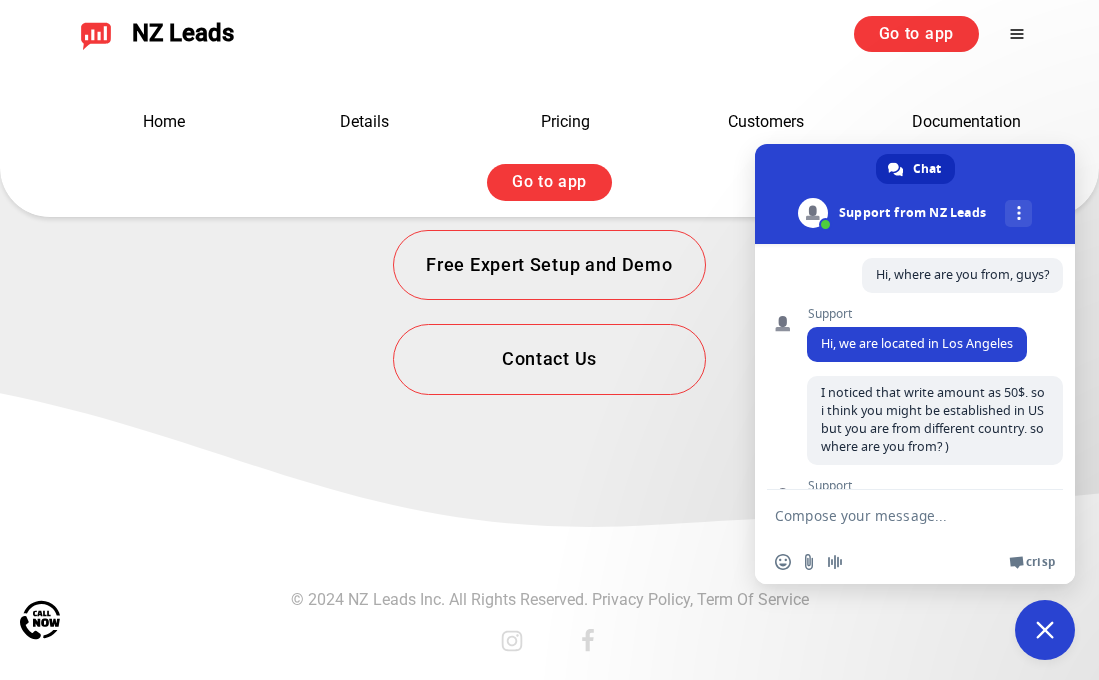 type on "we are currect customer." 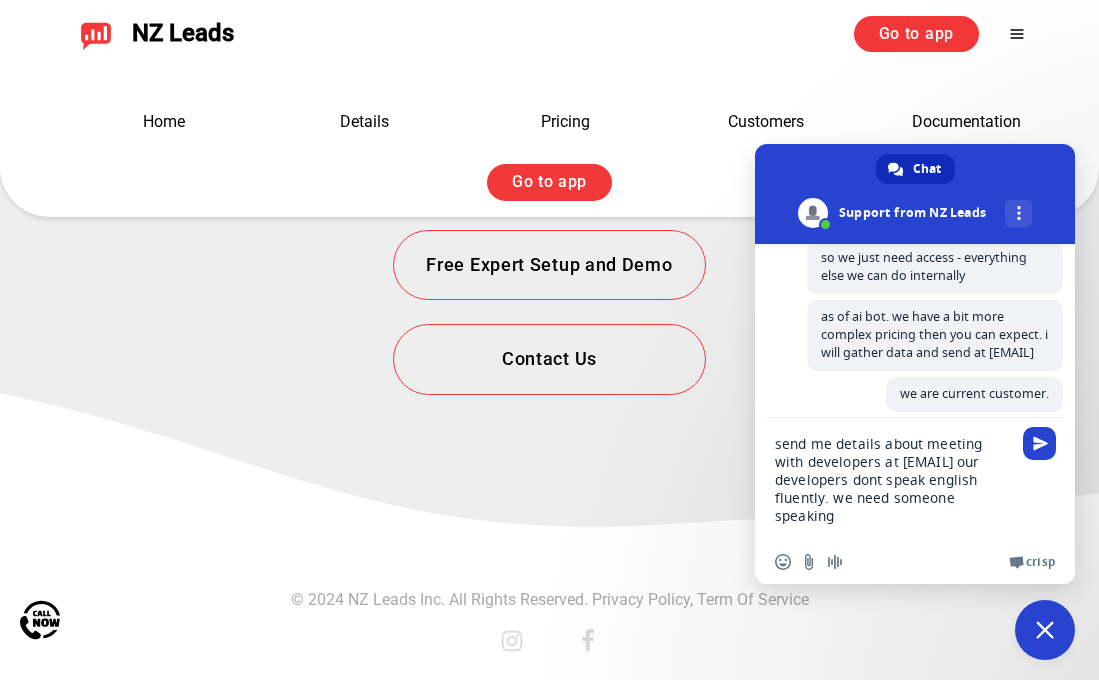type on "send me details about meeting with developers at [EMAIL] our developers dont speak english fluently. we need someone speaks russian." 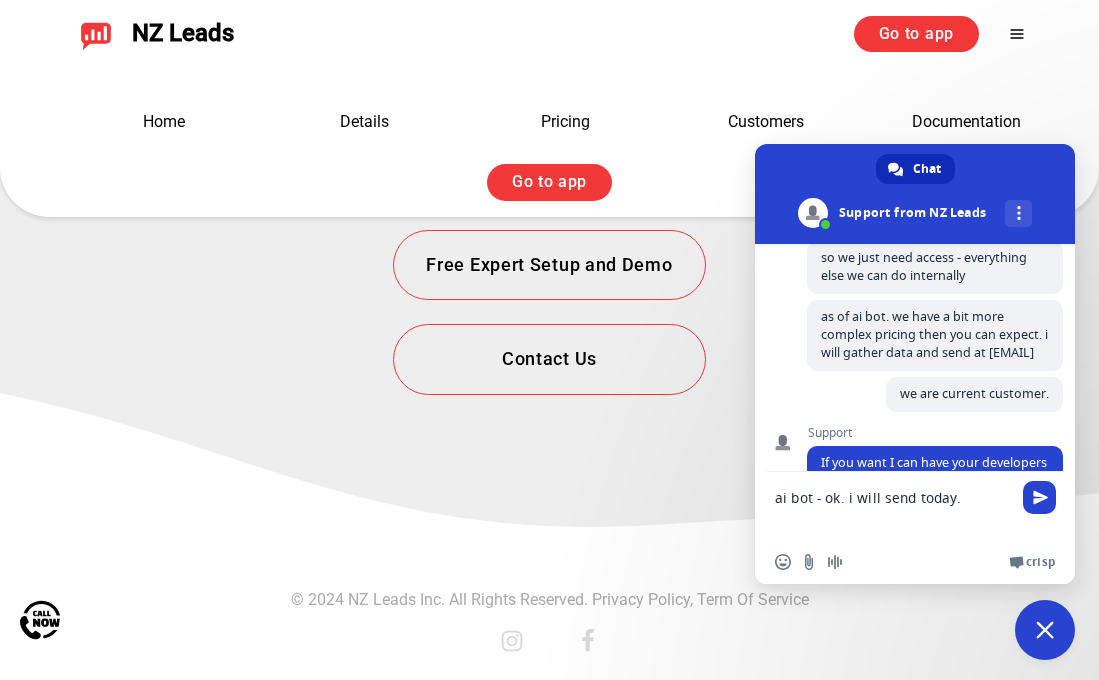 type on "thanks." 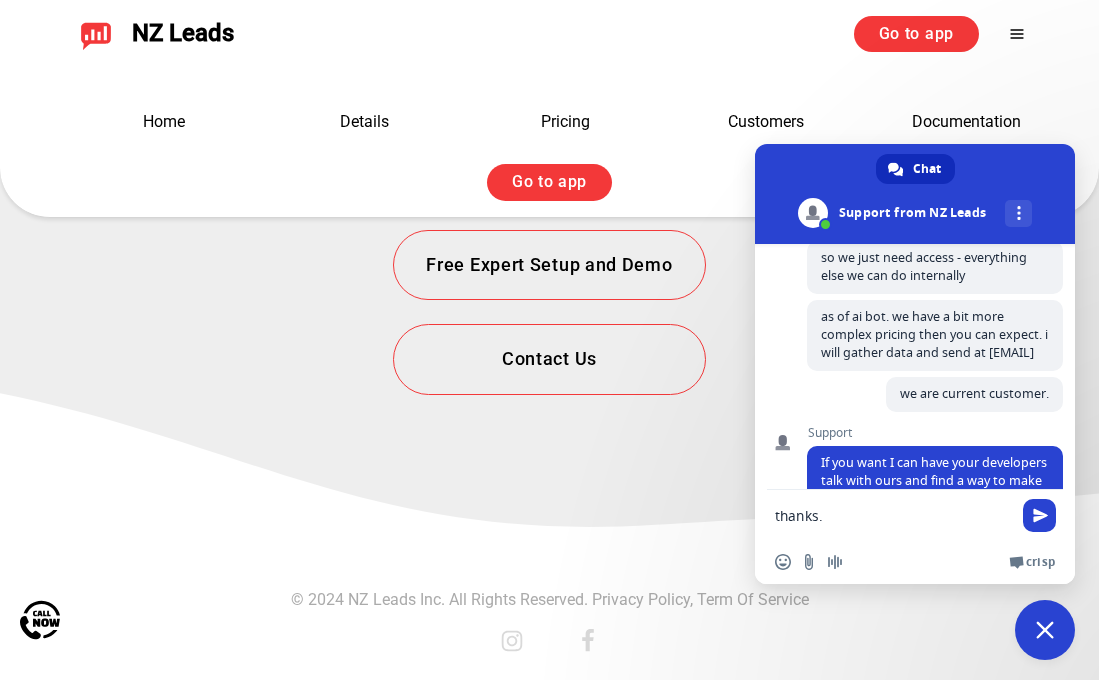 type 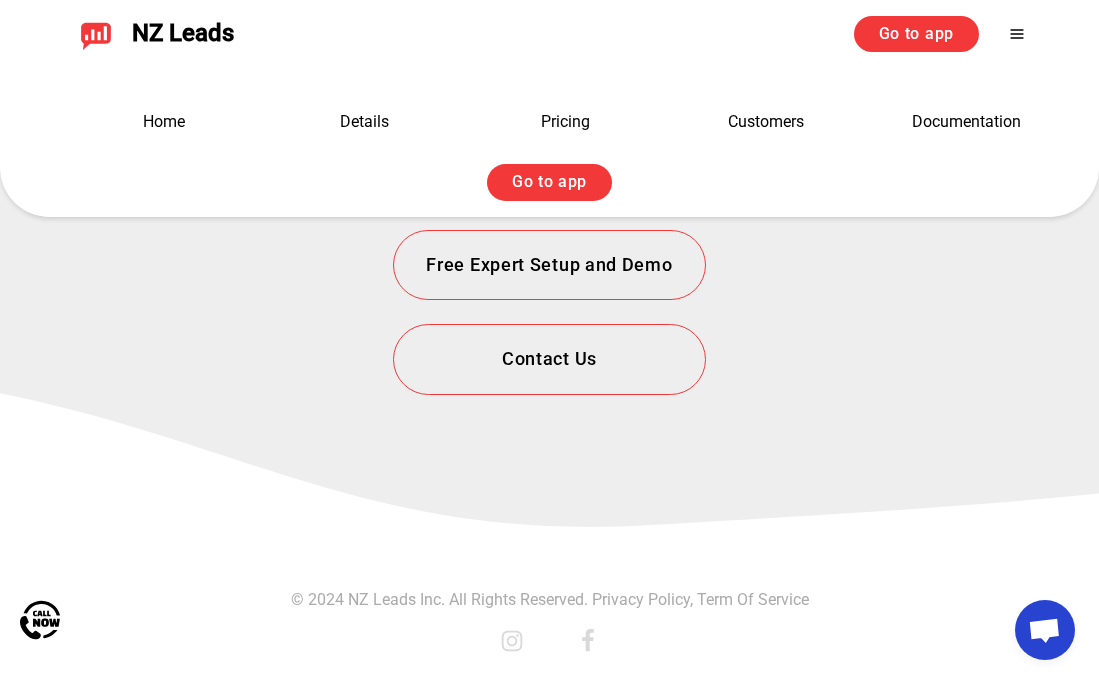 scroll, scrollTop: 1659, scrollLeft: 0, axis: vertical 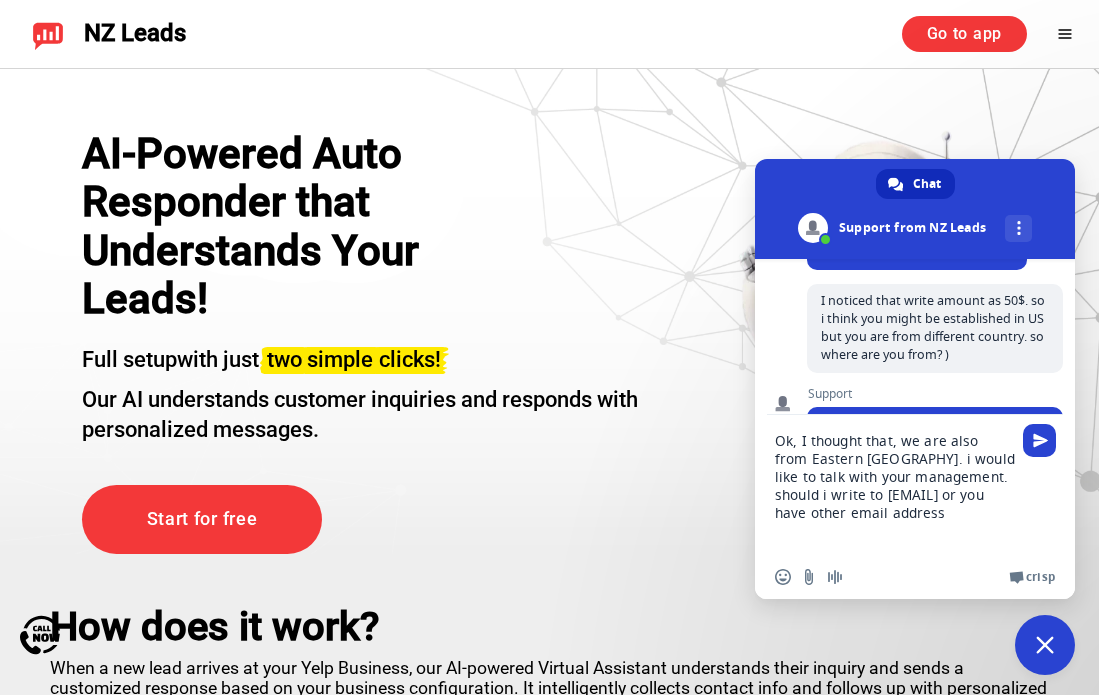 type on "Ok, I thought that, we are also from Eastern Europe. i would like to talk with your management. should i write to [EMAIL] or you have other email address?" 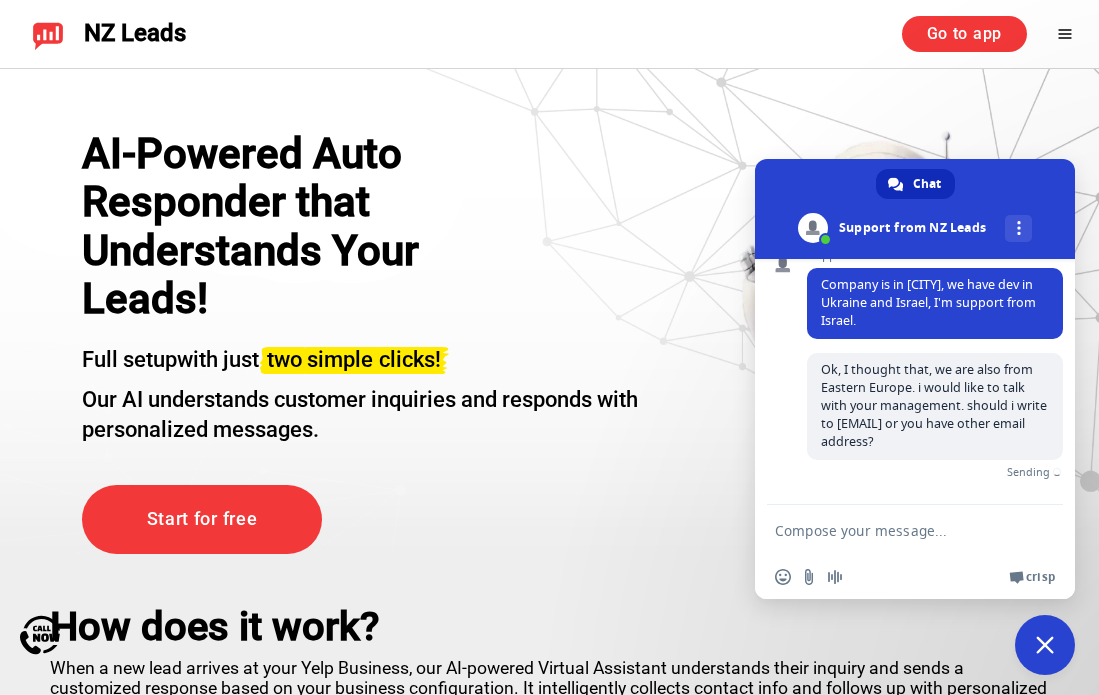 scroll, scrollTop: 337, scrollLeft: 0, axis: vertical 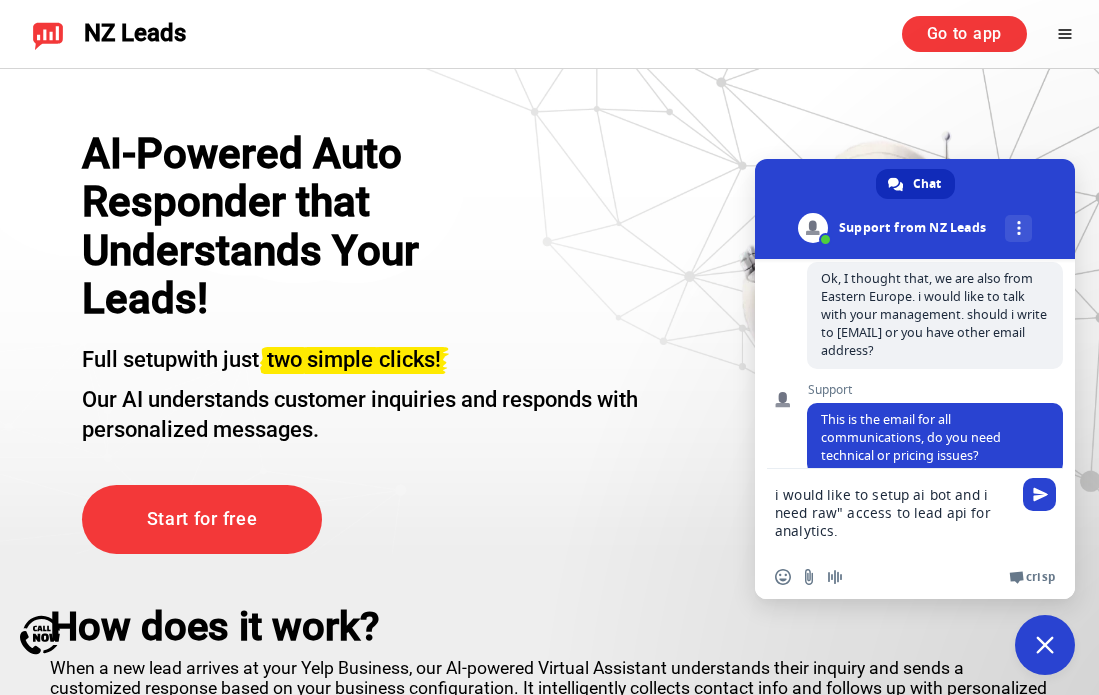 type on "i would like to setup ai bot and i need "raw" access to lead api for analytics." 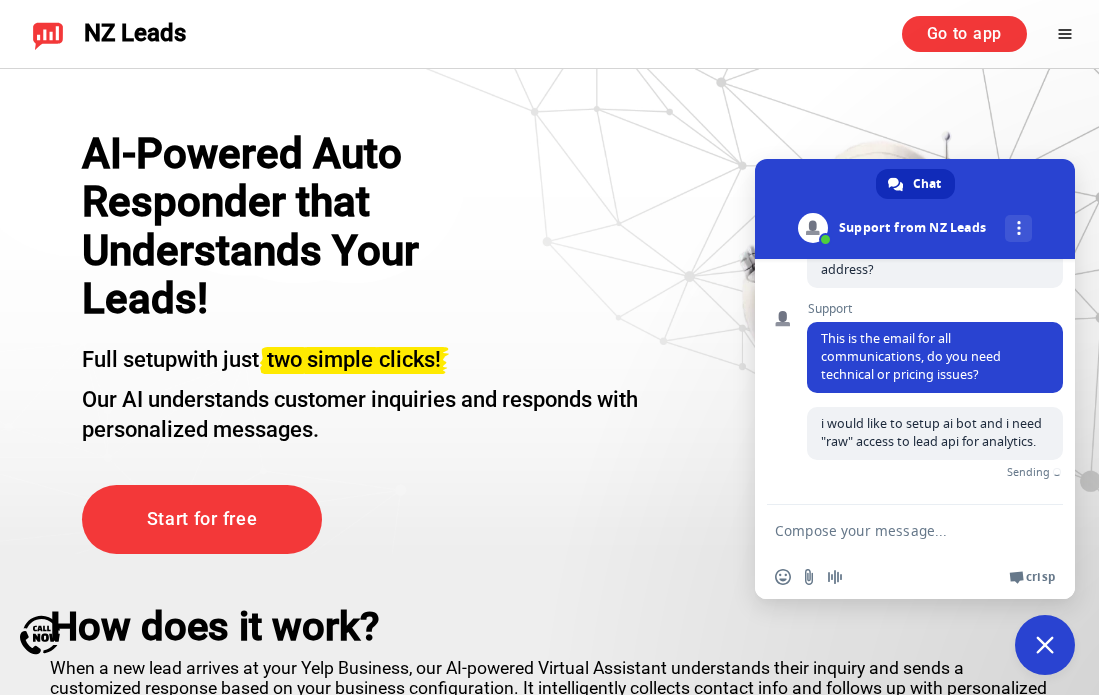 scroll, scrollTop: 530, scrollLeft: 0, axis: vertical 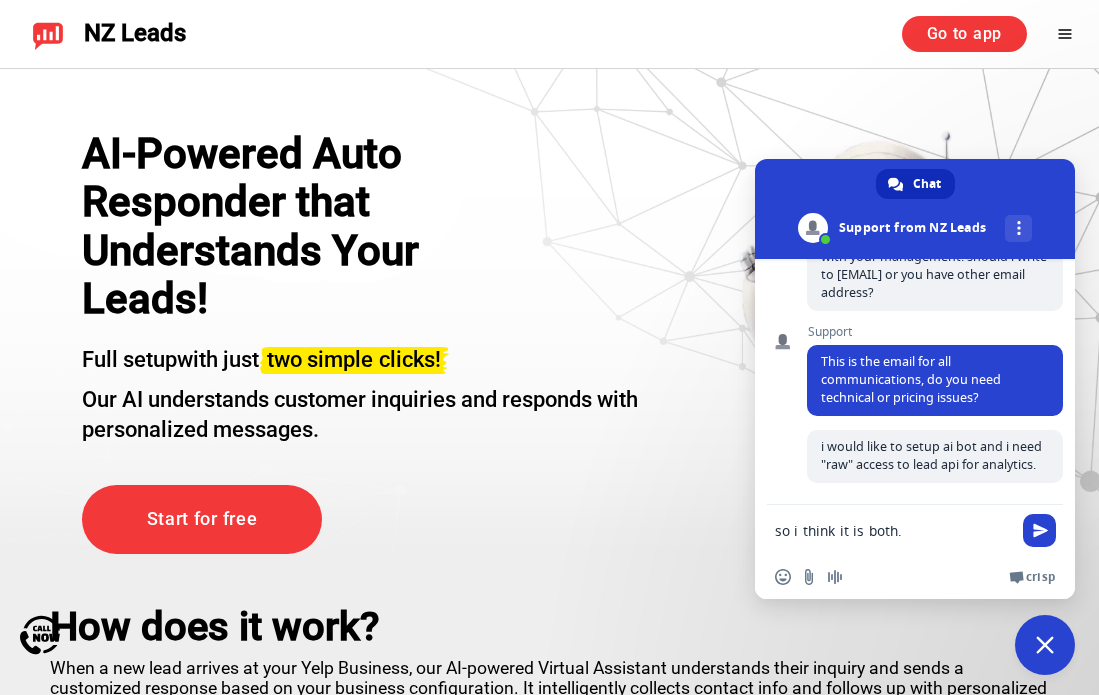 type on "so i think it is both." 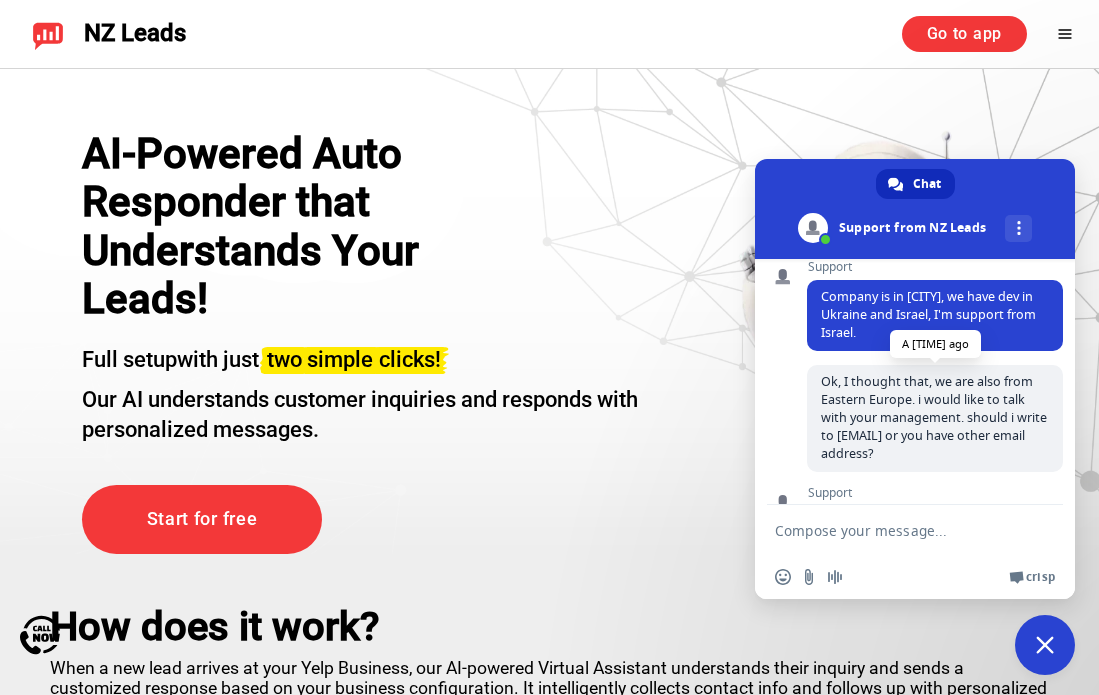 scroll, scrollTop: 572, scrollLeft: 0, axis: vertical 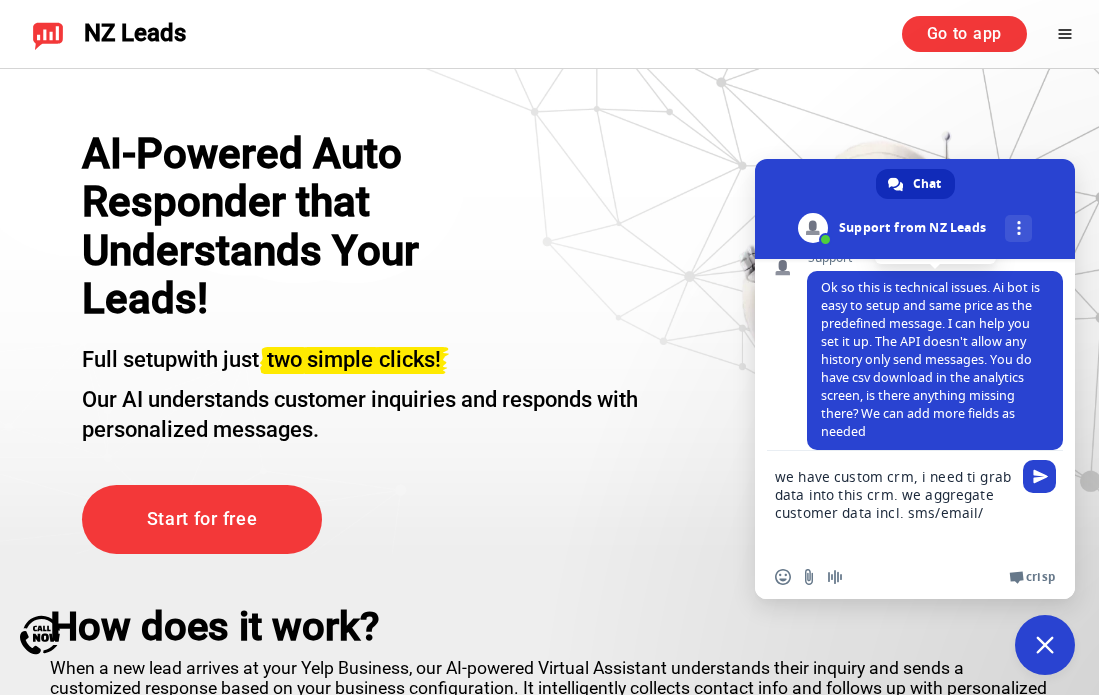 type on "we have custom crm, i need ti grab data into this crm. we aggregate customer data incl. sms/email" 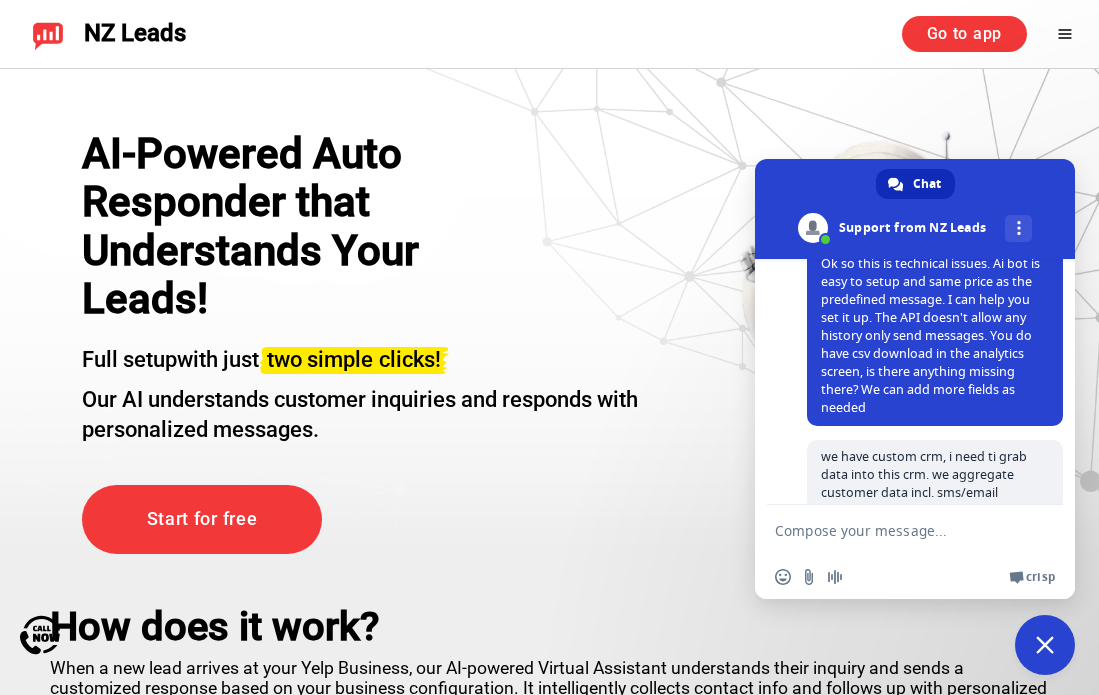 scroll, scrollTop: 828, scrollLeft: 0, axis: vertical 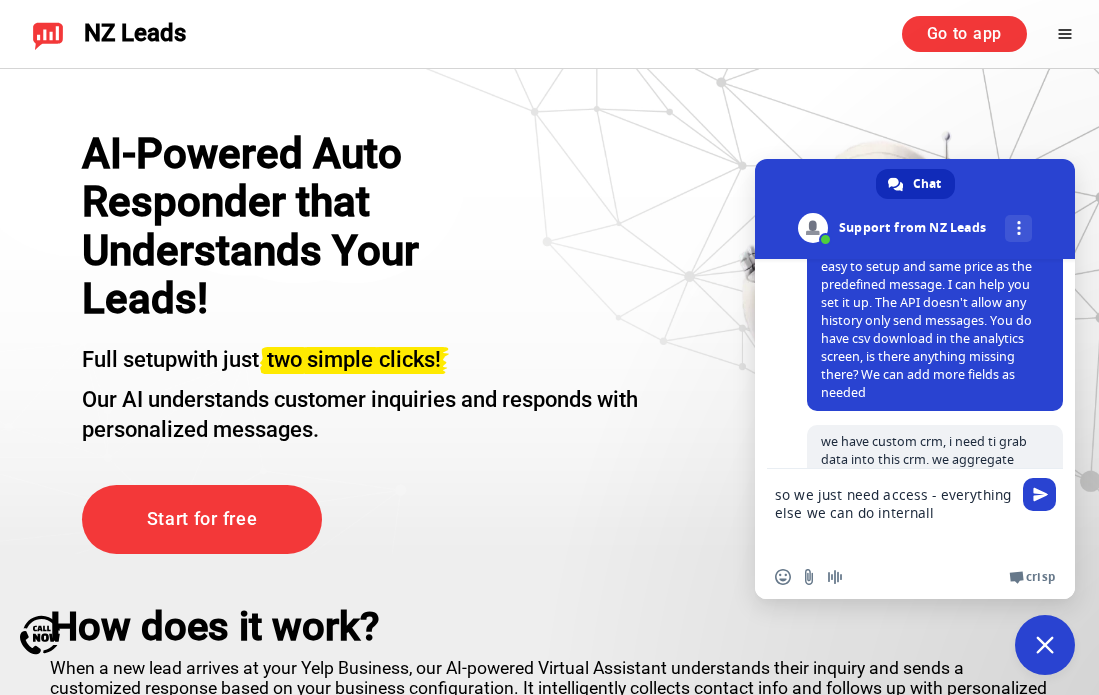type on "so we just need access - everything else we can do internally" 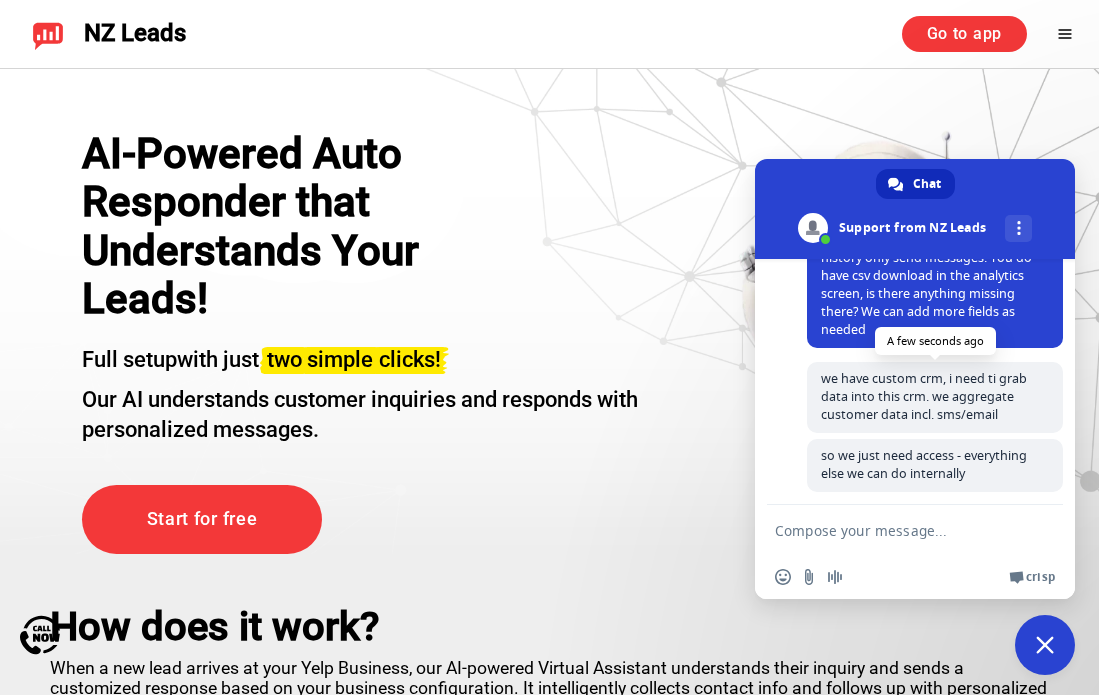 scroll, scrollTop: 936, scrollLeft: 0, axis: vertical 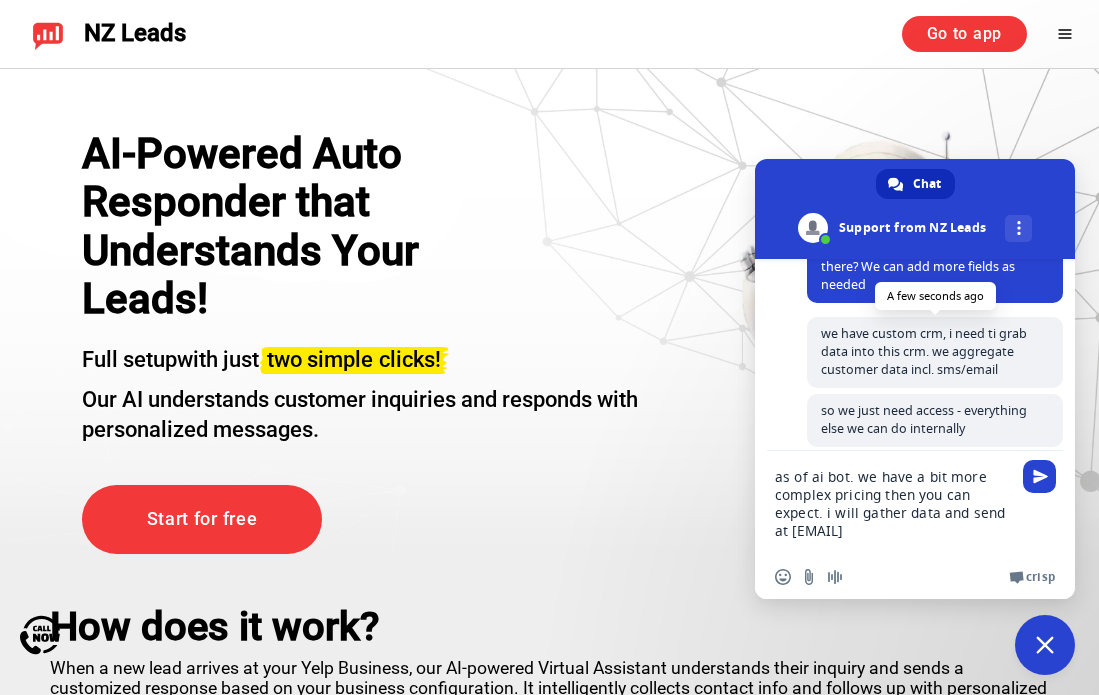type on "as of ai bot. we have a bit more complex pricing then you can expect. i will gather data and send at [EMAIL]" 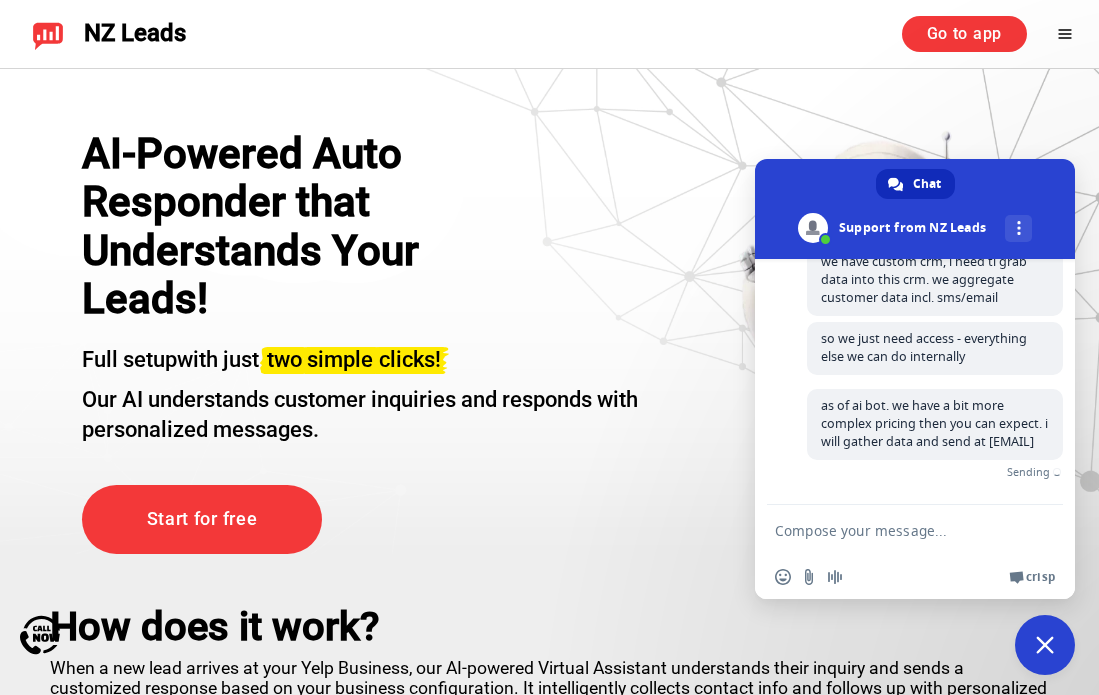 scroll, scrollTop: 1033, scrollLeft: 0, axis: vertical 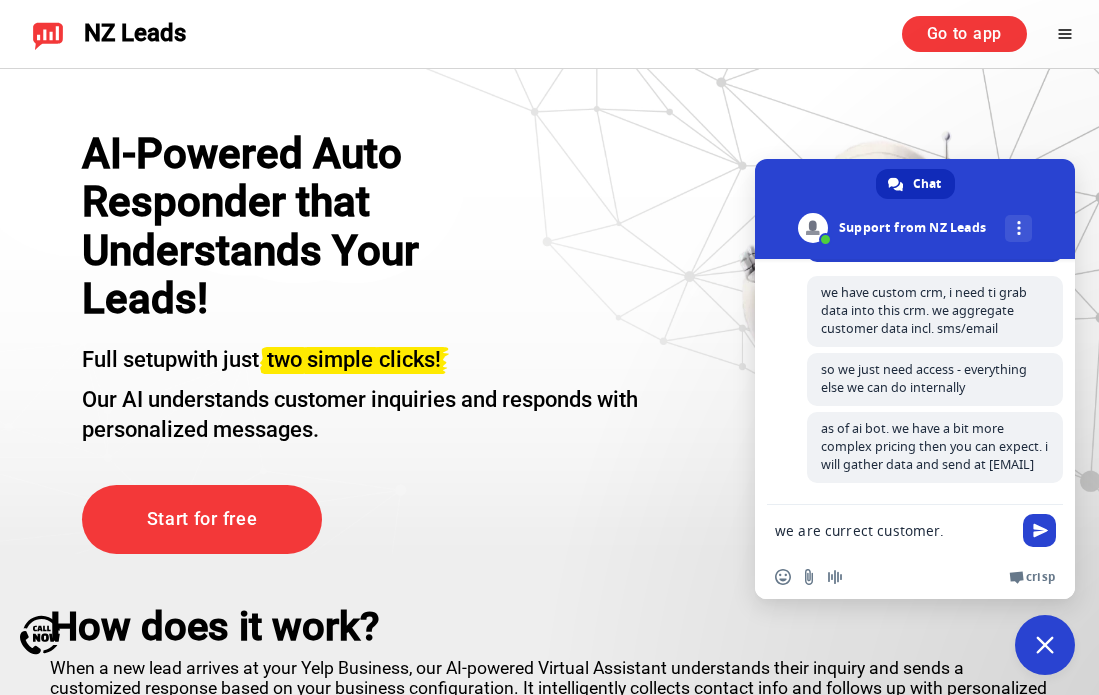 click on "we are currect customer." at bounding box center (895, 530) 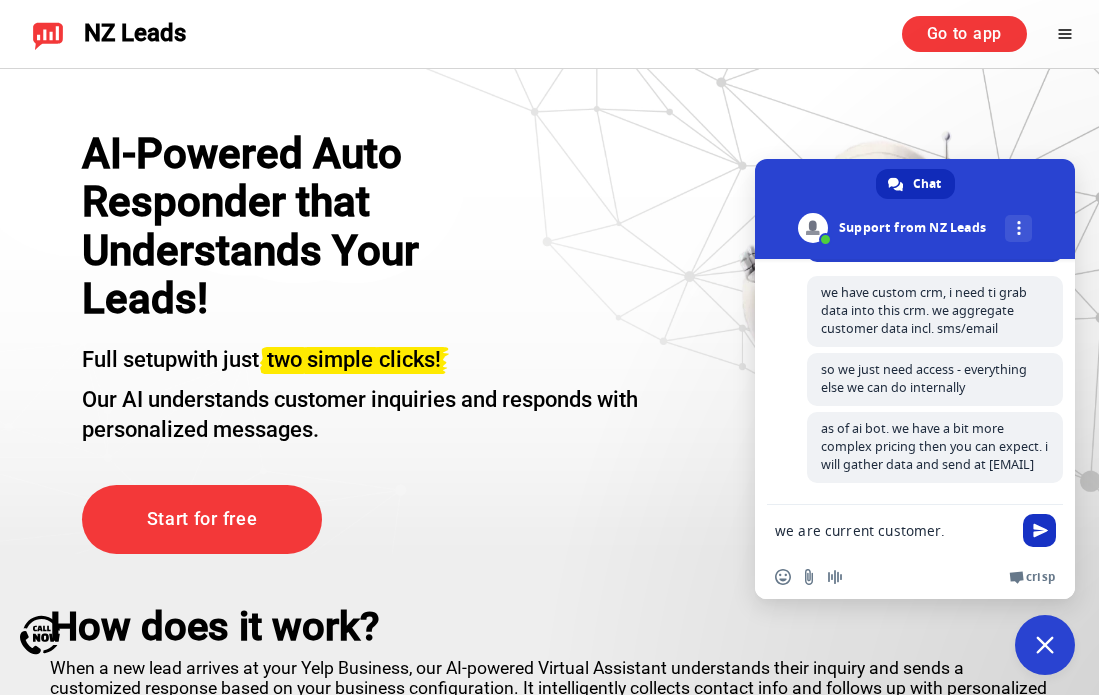 type on "we are current customer." 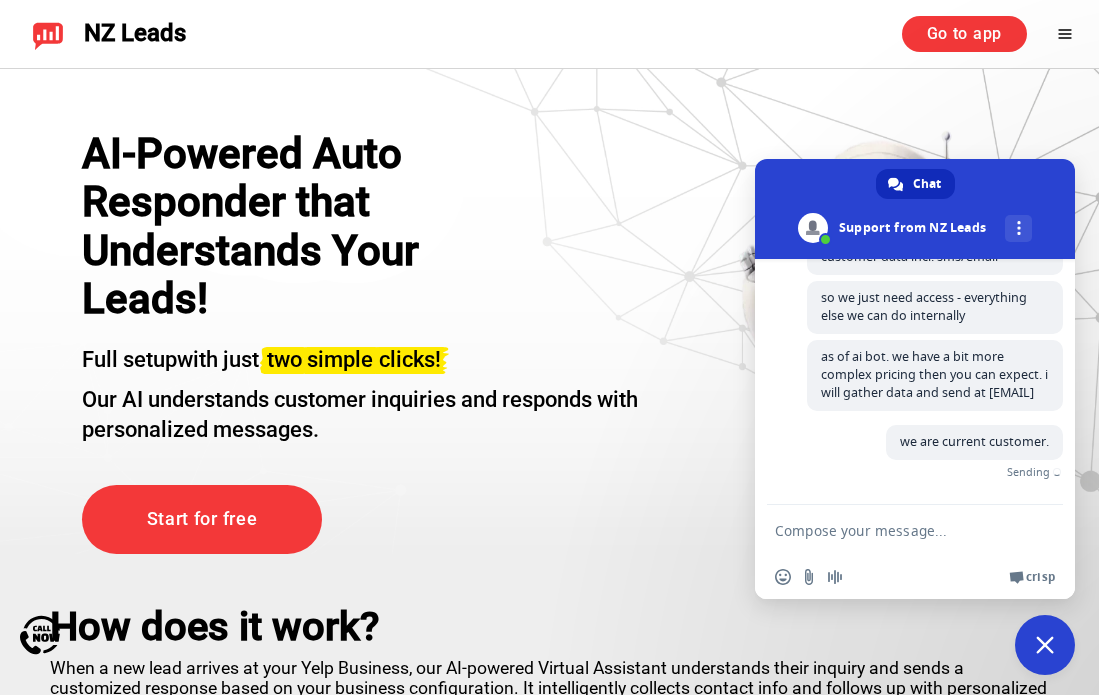 scroll, scrollTop: 1074, scrollLeft: 0, axis: vertical 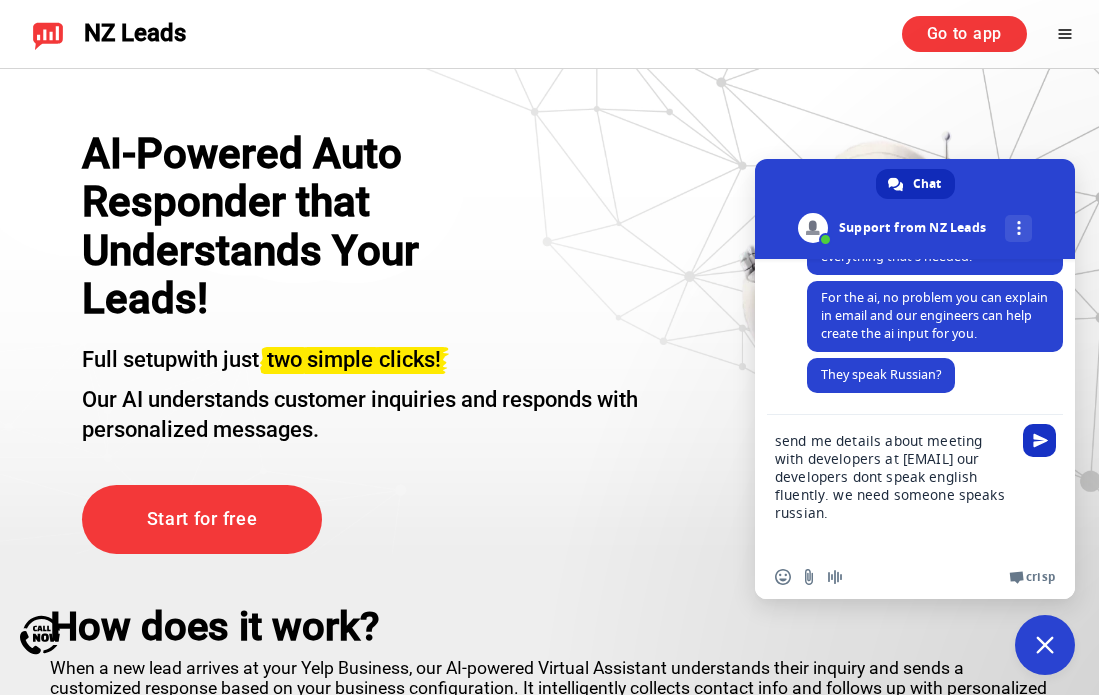 type on "send me details about meeting with developers at [EMAIL] our developers dont speak english fluently. we need someone speaks russian." 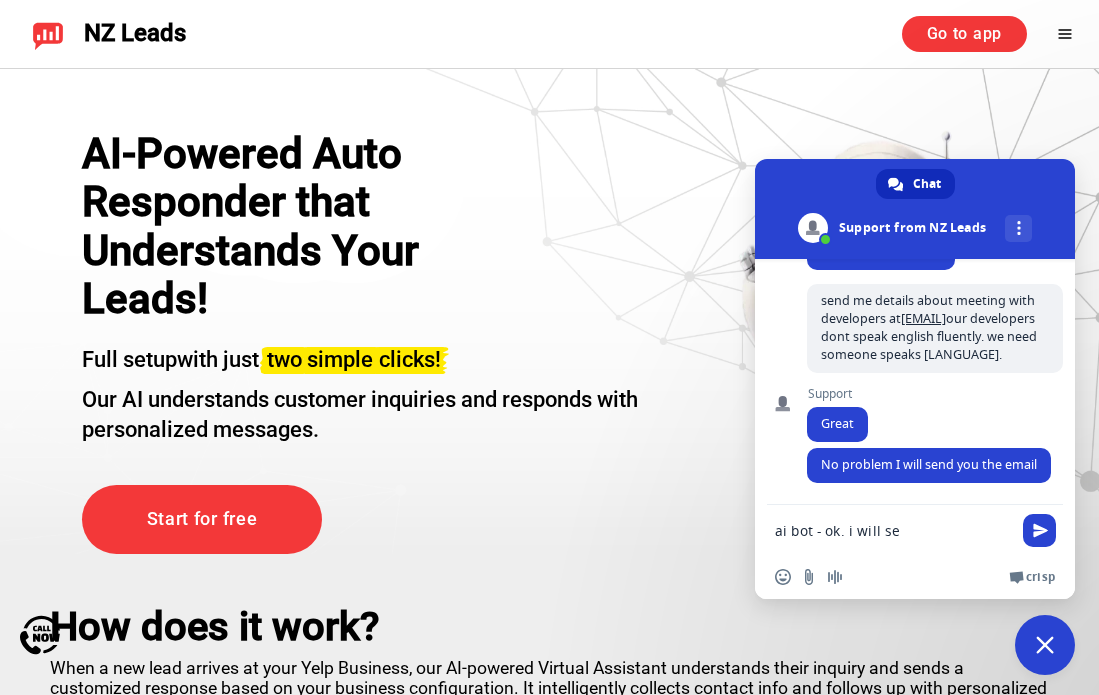 scroll, scrollTop: 1628, scrollLeft: 0, axis: vertical 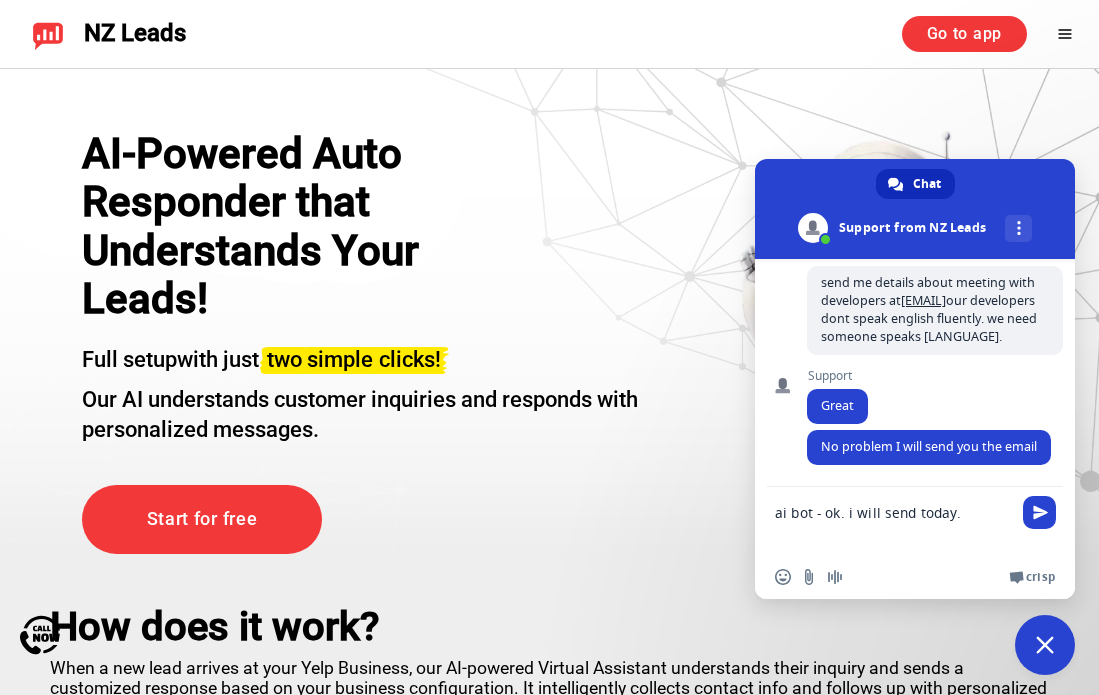 type on "ai bot - ok. i will send today." 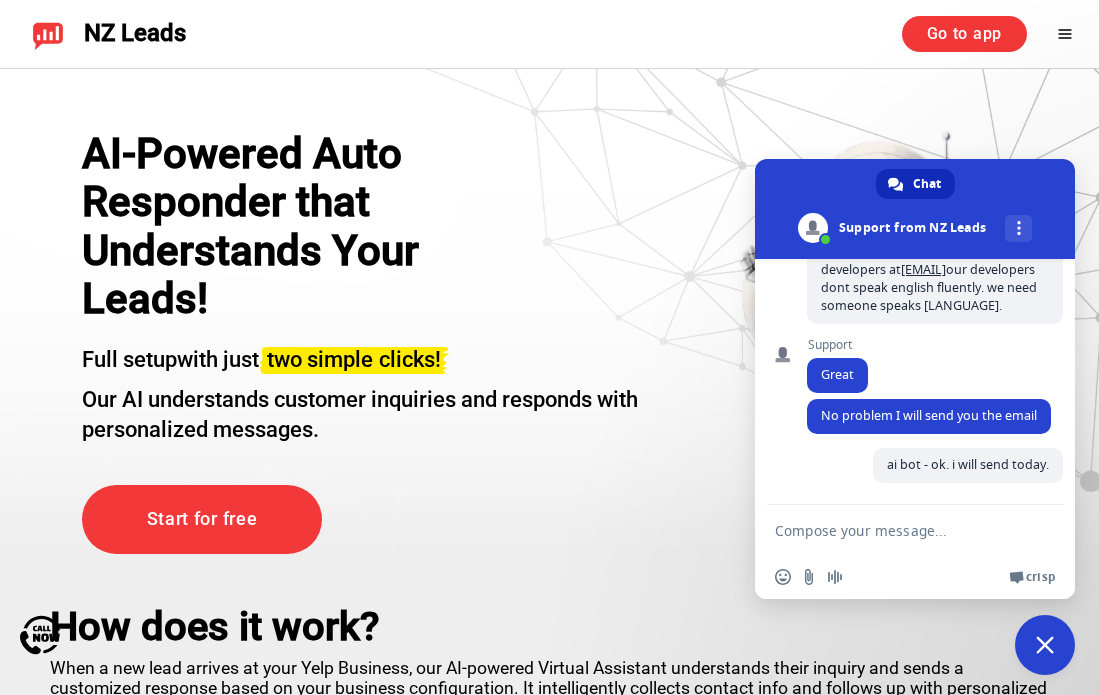 scroll, scrollTop: 1677, scrollLeft: 0, axis: vertical 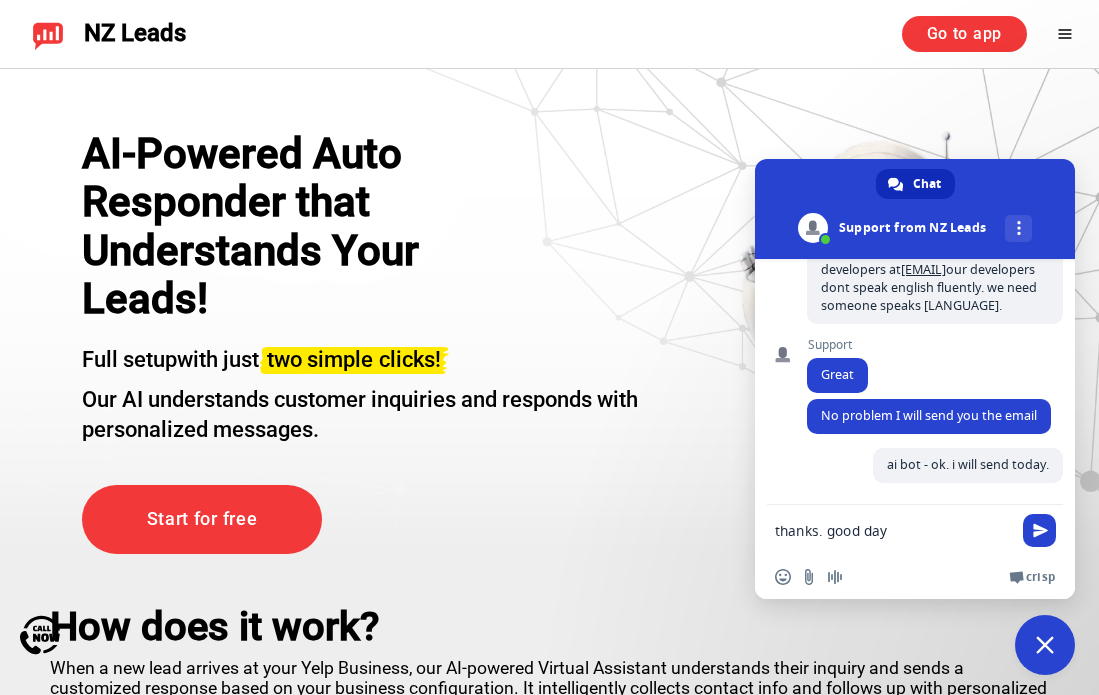 type on "thanks. good day!" 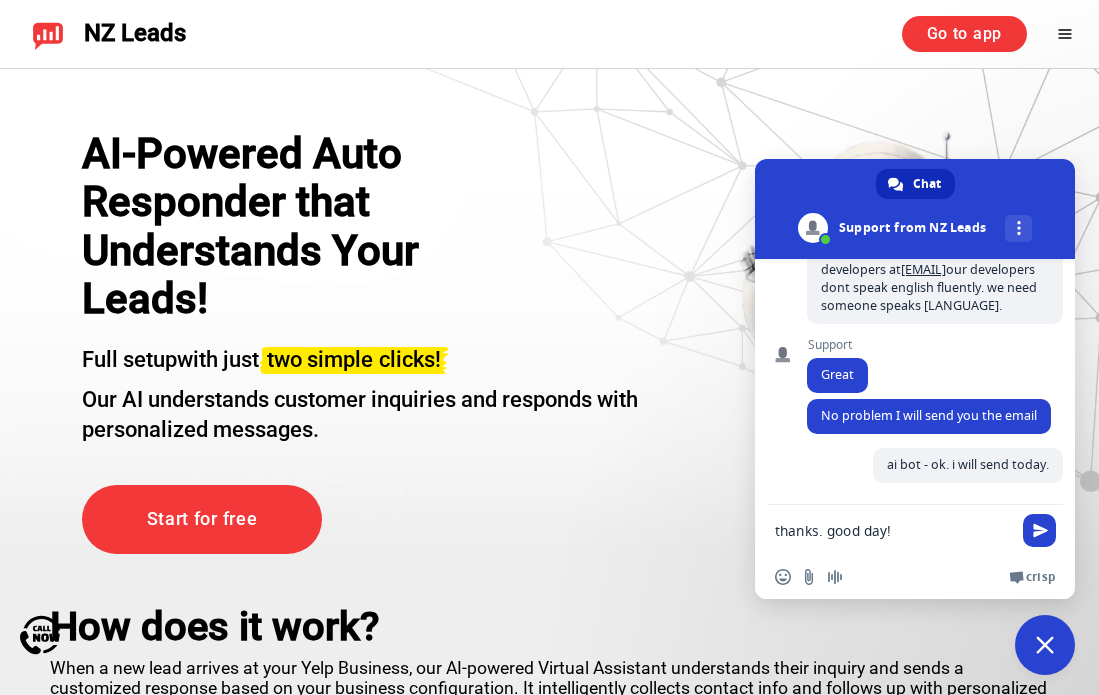 type 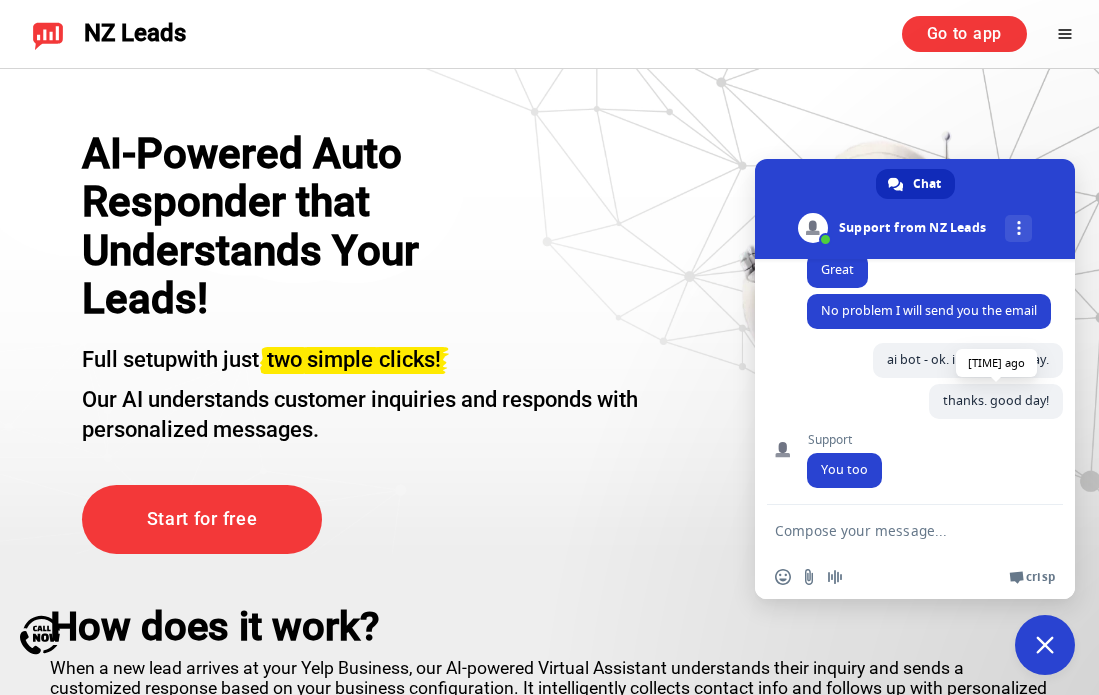 scroll, scrollTop: 1659, scrollLeft: 0, axis: vertical 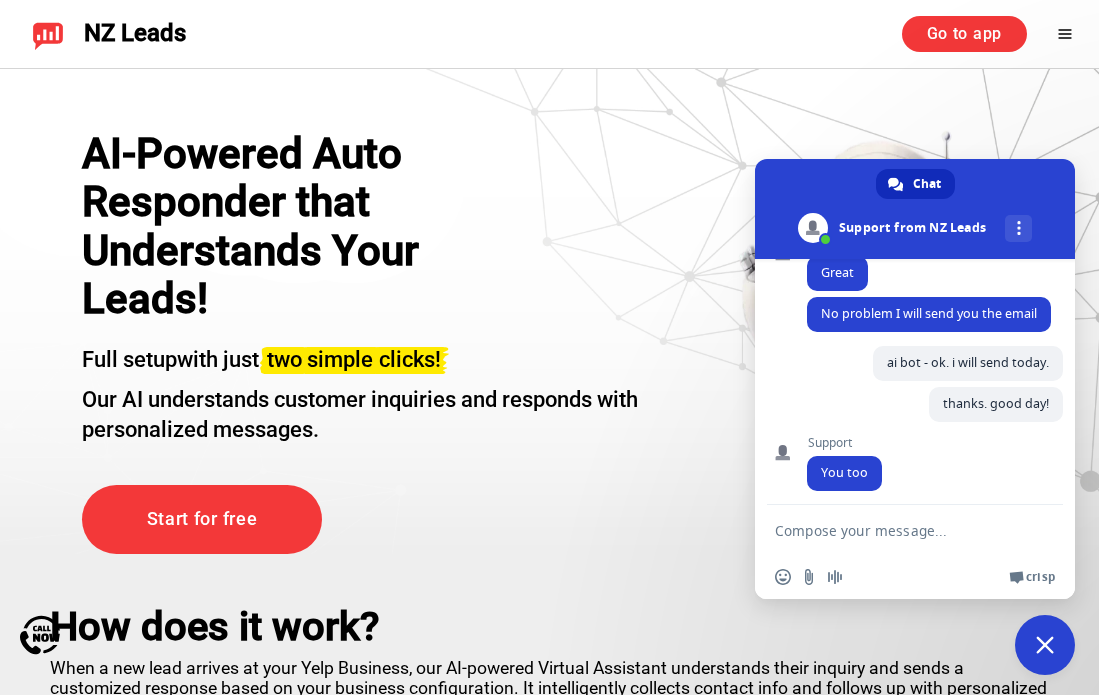 click at bounding box center [1045, 645] 